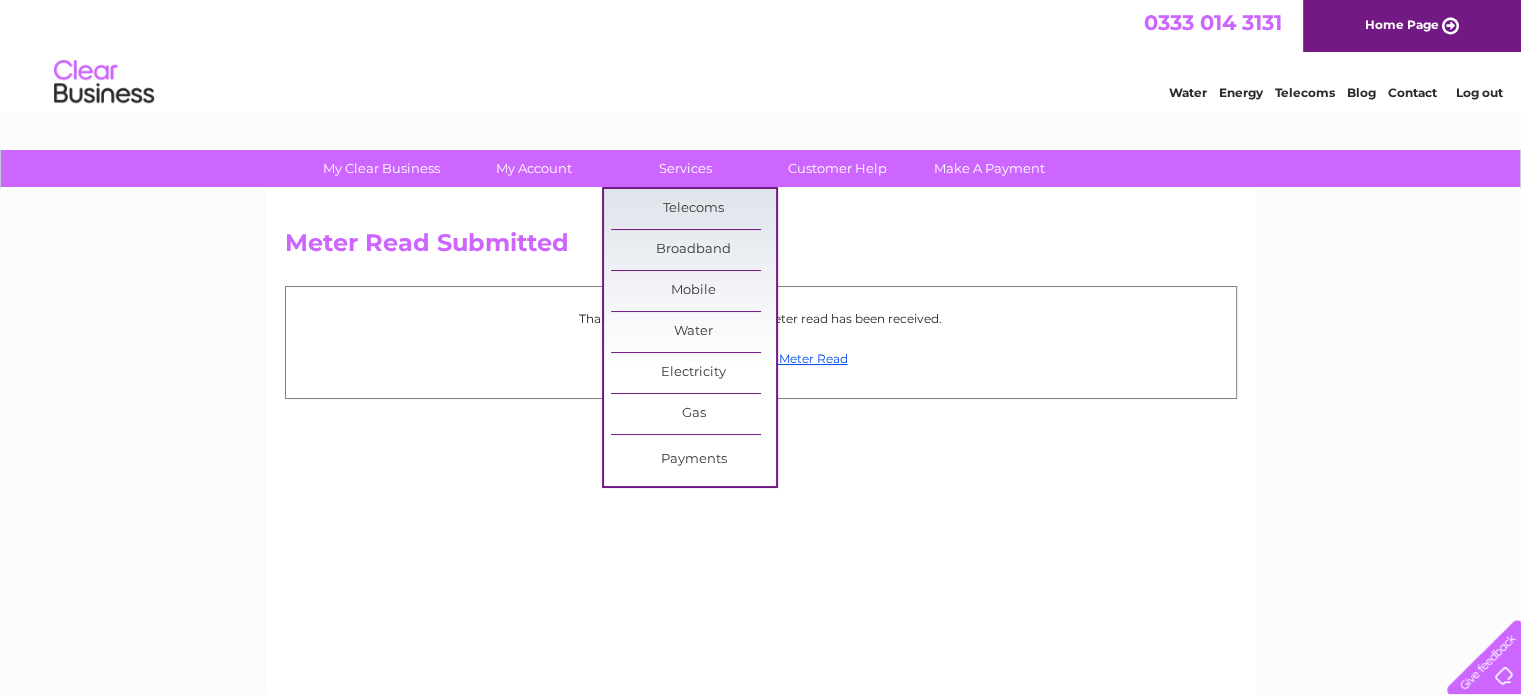 scroll, scrollTop: 0, scrollLeft: 0, axis: both 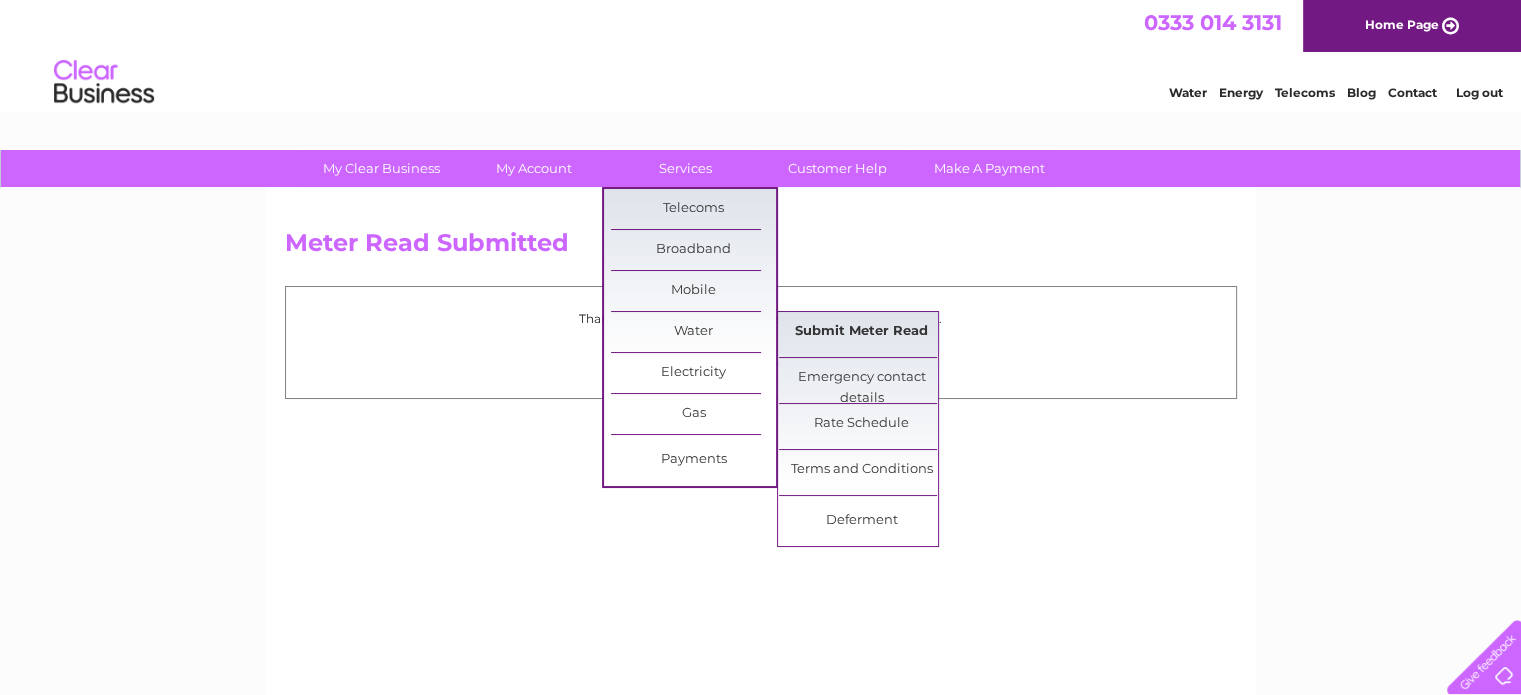 click on "Submit Meter Read" at bounding box center [861, 332] 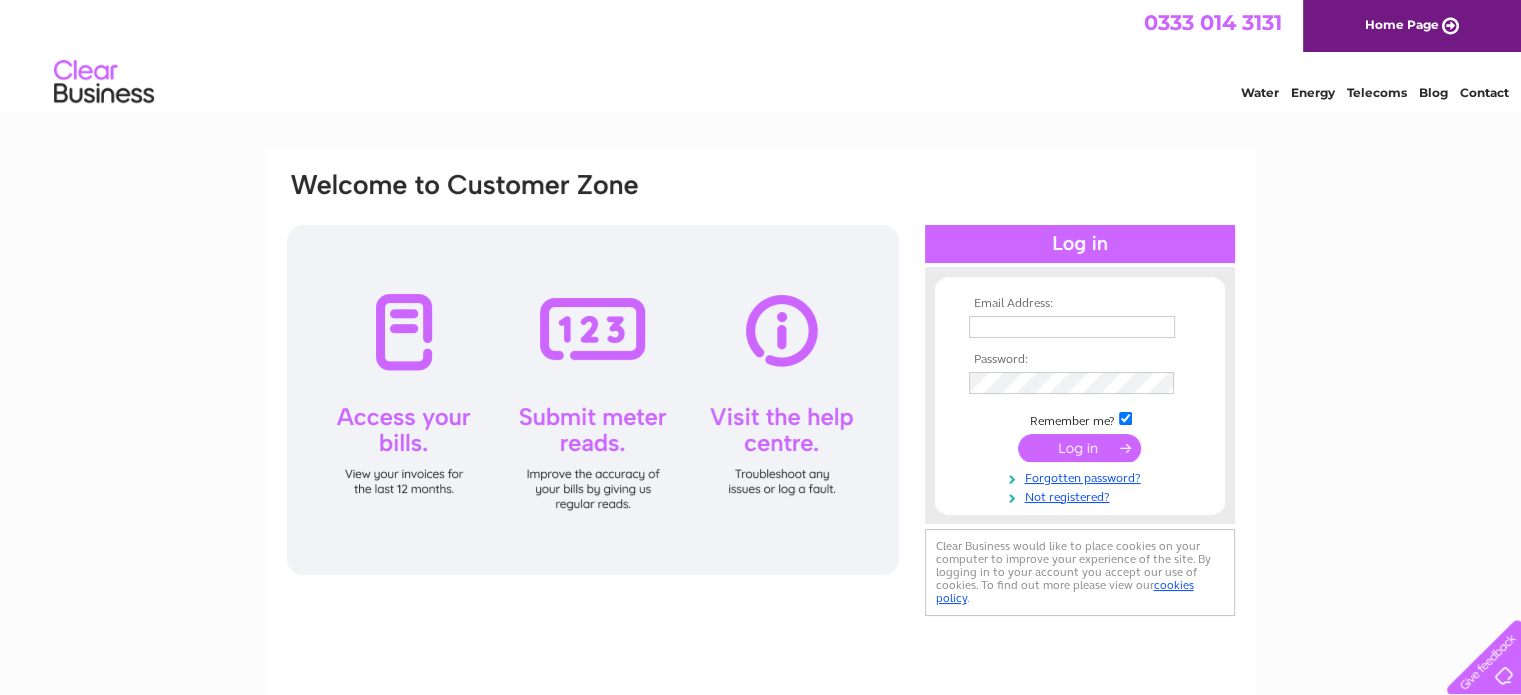 scroll, scrollTop: 0, scrollLeft: 0, axis: both 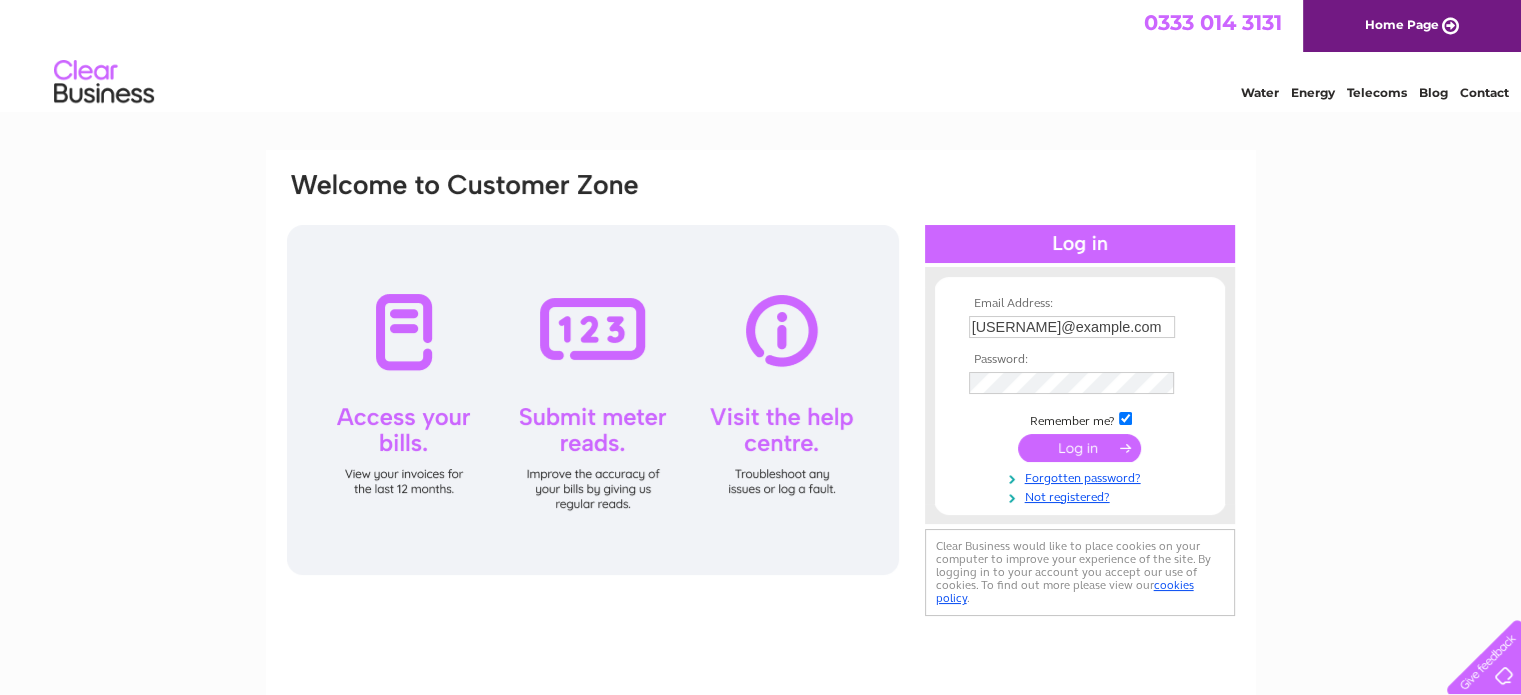 click at bounding box center (1079, 448) 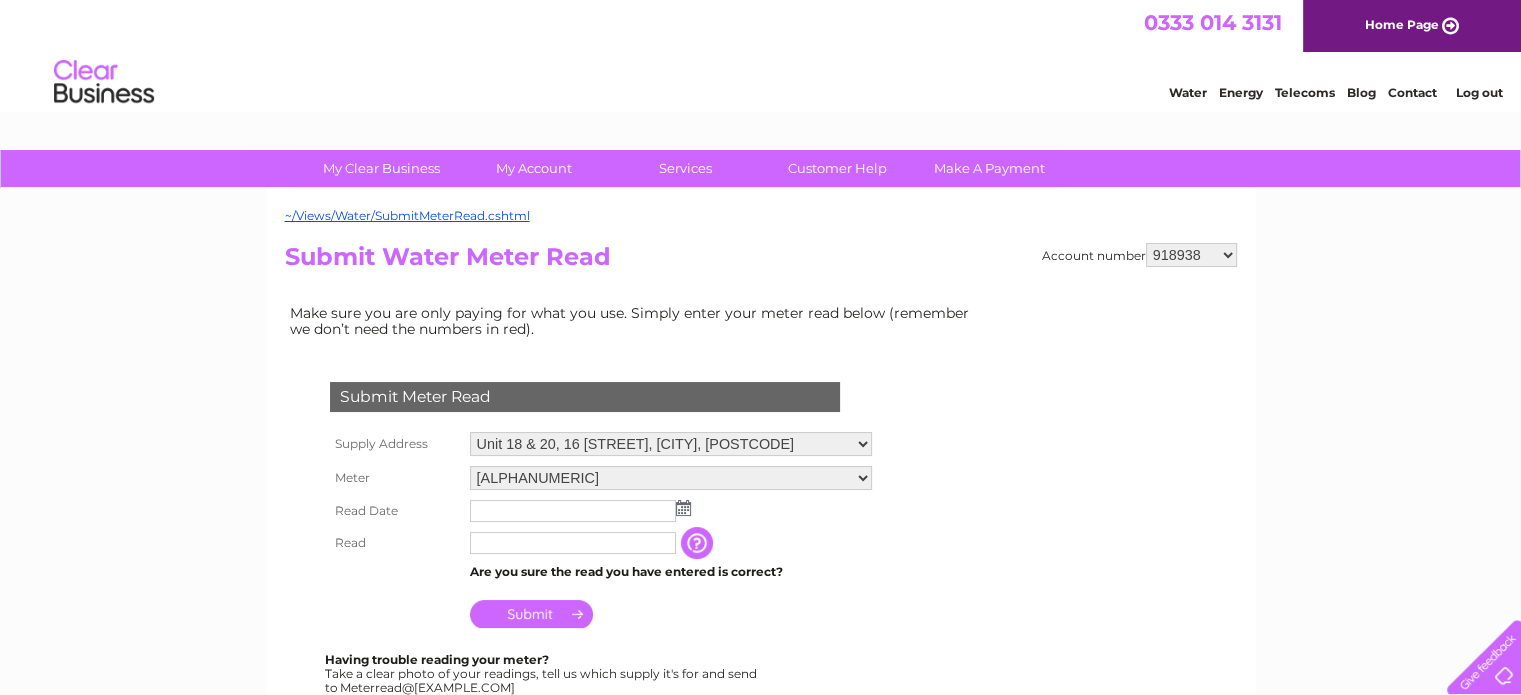 scroll, scrollTop: 0, scrollLeft: 0, axis: both 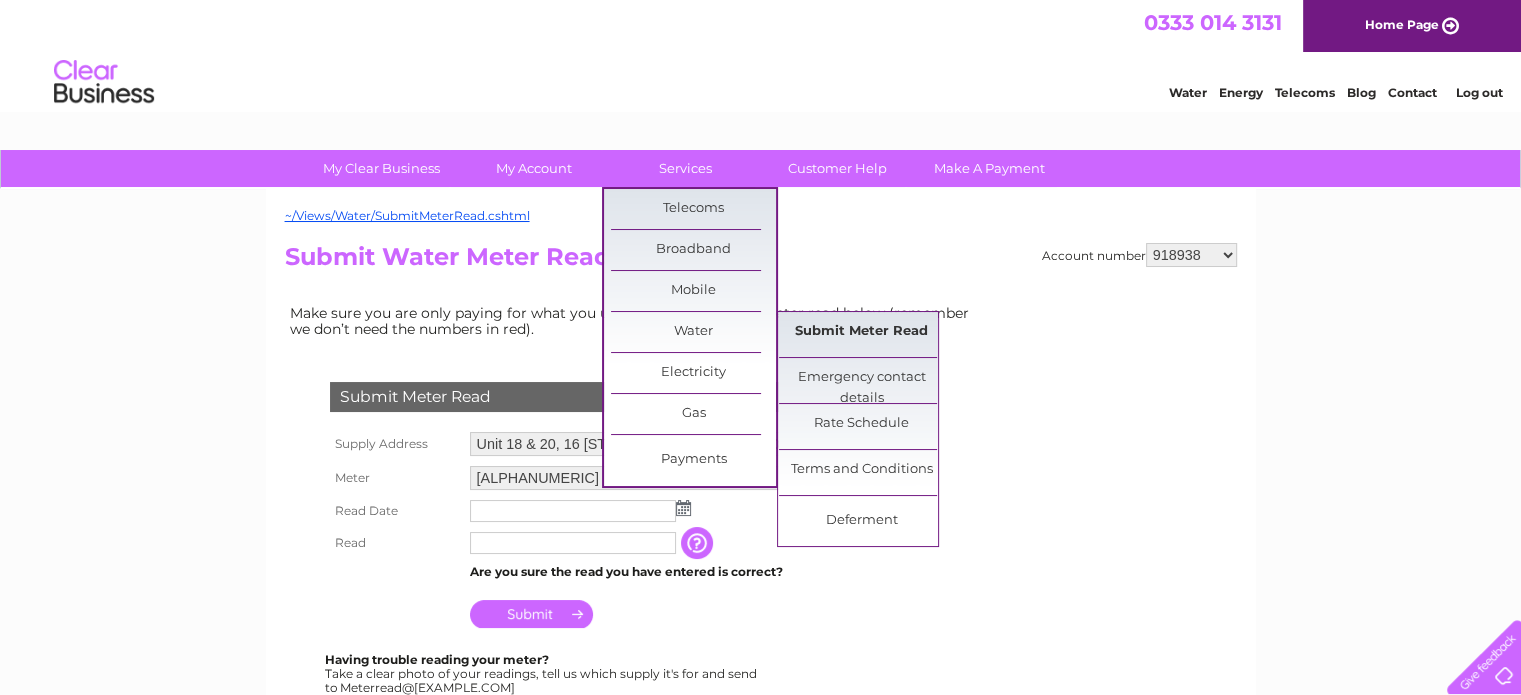 click on "Submit Meter Read" at bounding box center (861, 332) 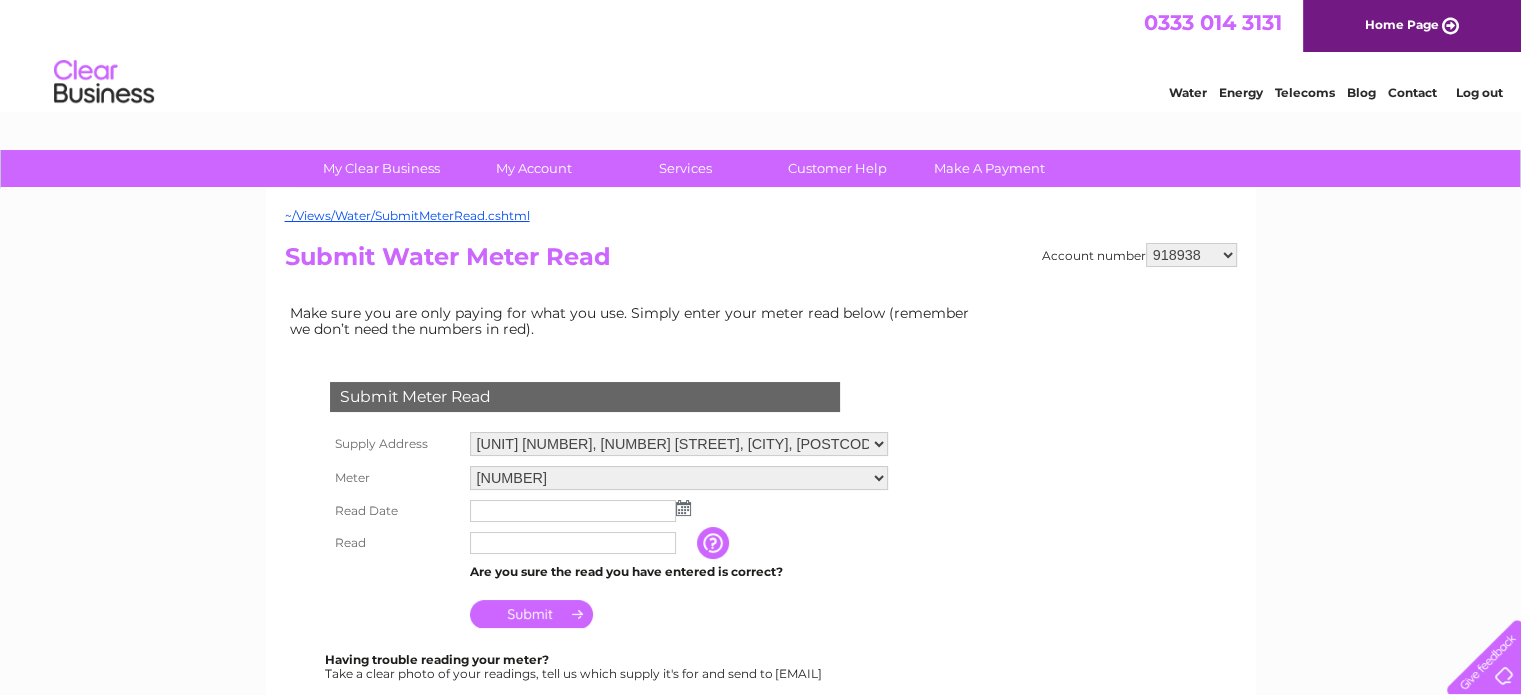 scroll, scrollTop: 0, scrollLeft: 0, axis: both 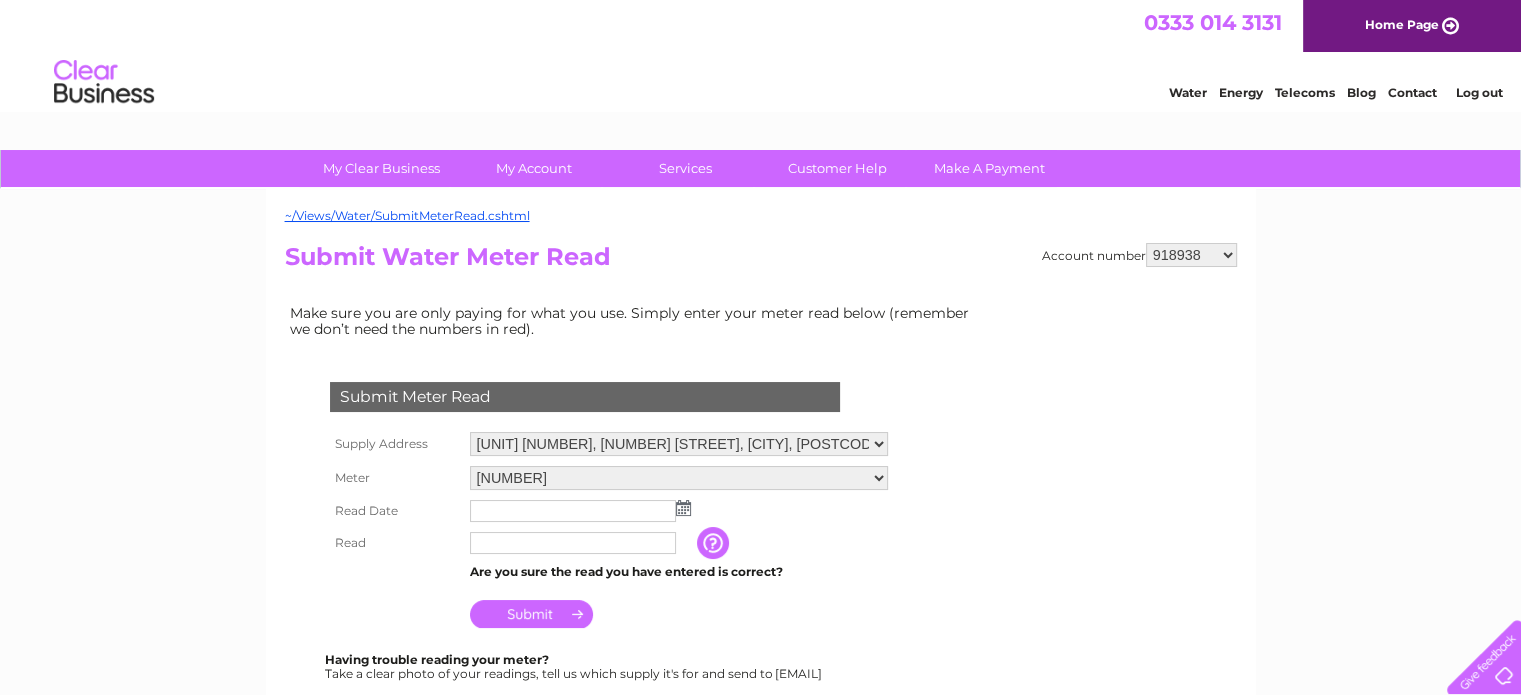 drag, startPoint x: 0, startPoint y: 0, endPoint x: 1203, endPoint y: 257, distance: 1230.1455 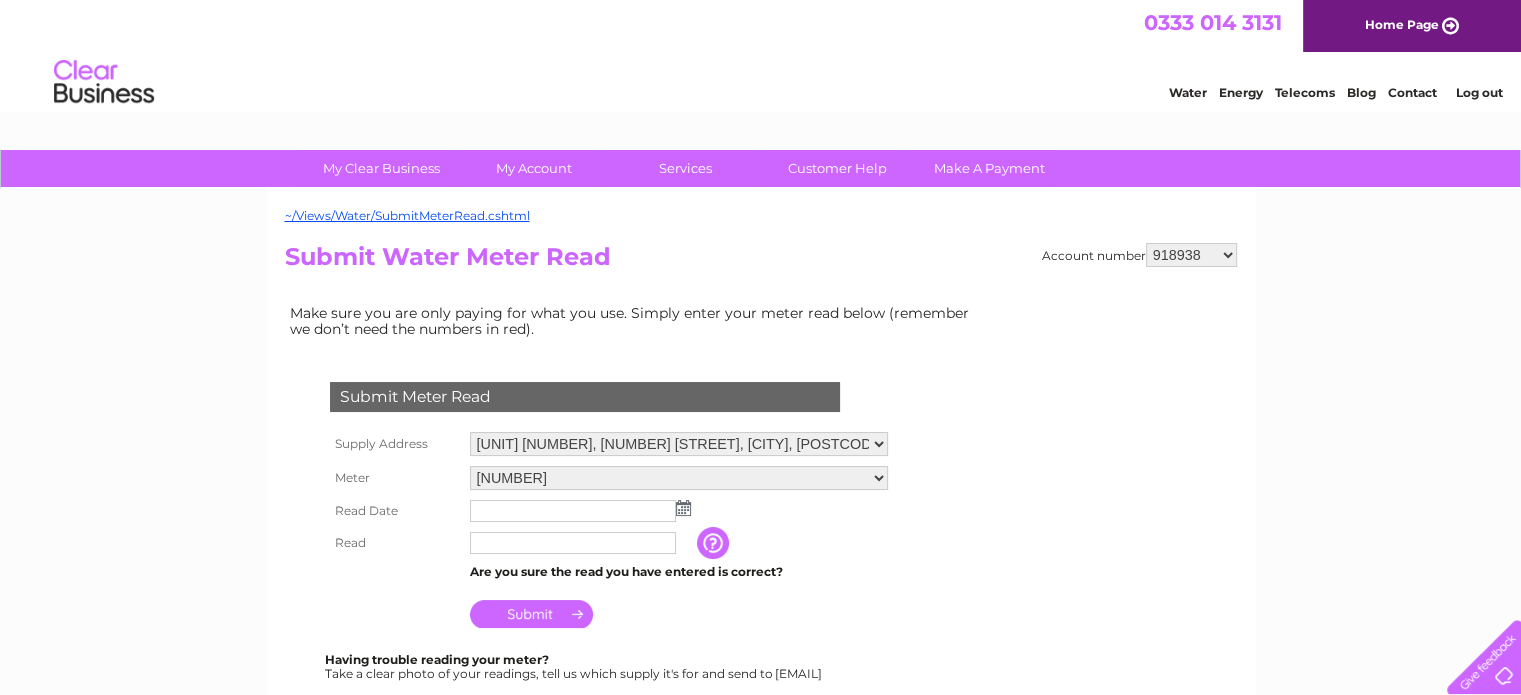 select on "927106" 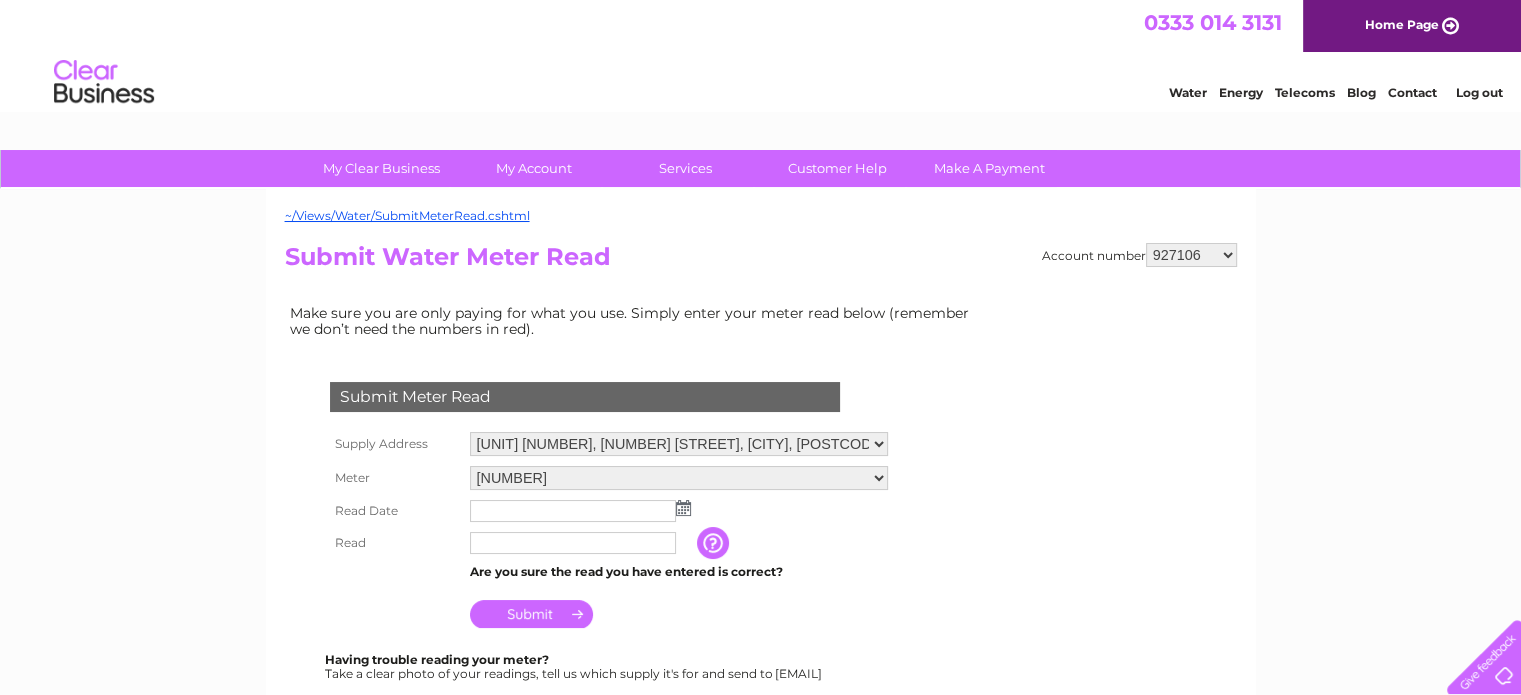click on "918938
927106
930247
934594
934597
941698
979159
989143
994306
1094838
1096227
1104726
1134318
1134853
1139327
1140013
1140304
1142816
30266118
30266119
30271444
30274533
30283766
30302318
30307420" at bounding box center (1191, 255) 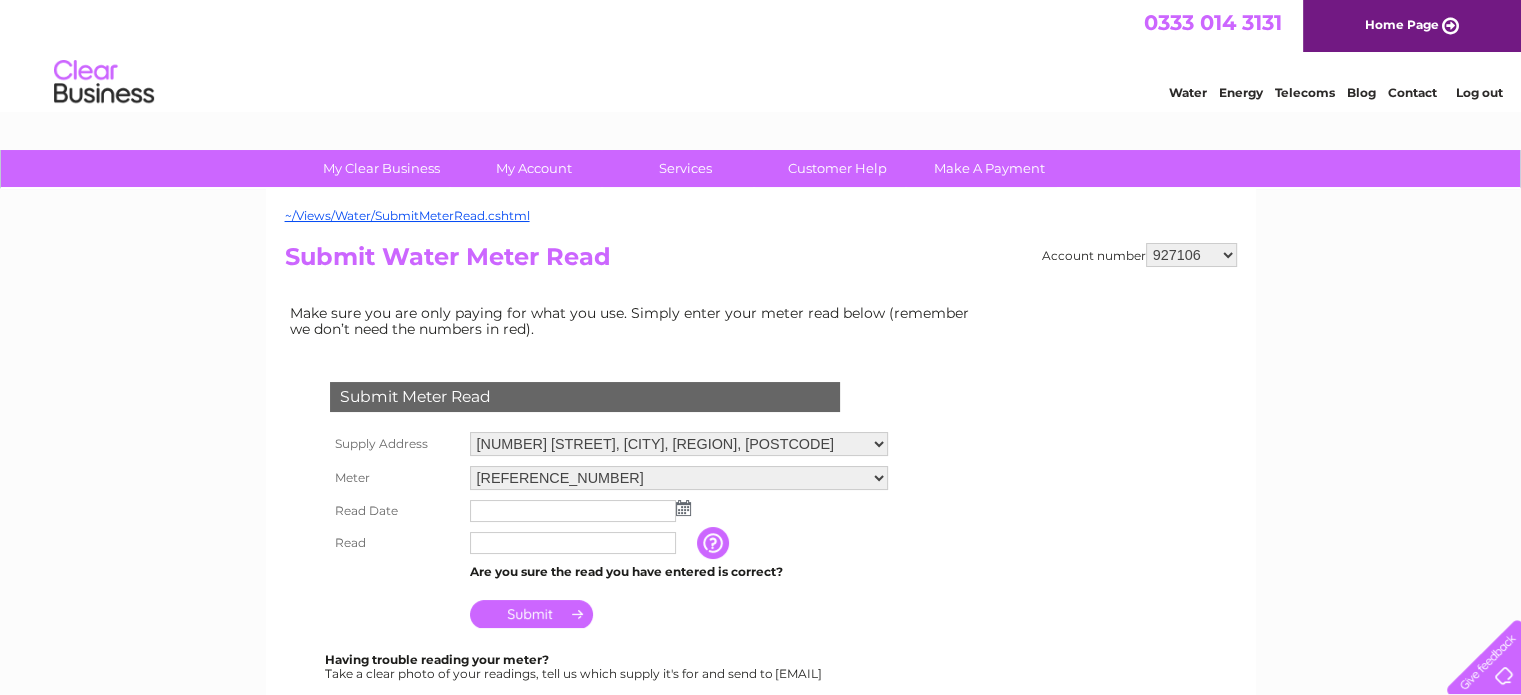 scroll, scrollTop: 0, scrollLeft: 0, axis: both 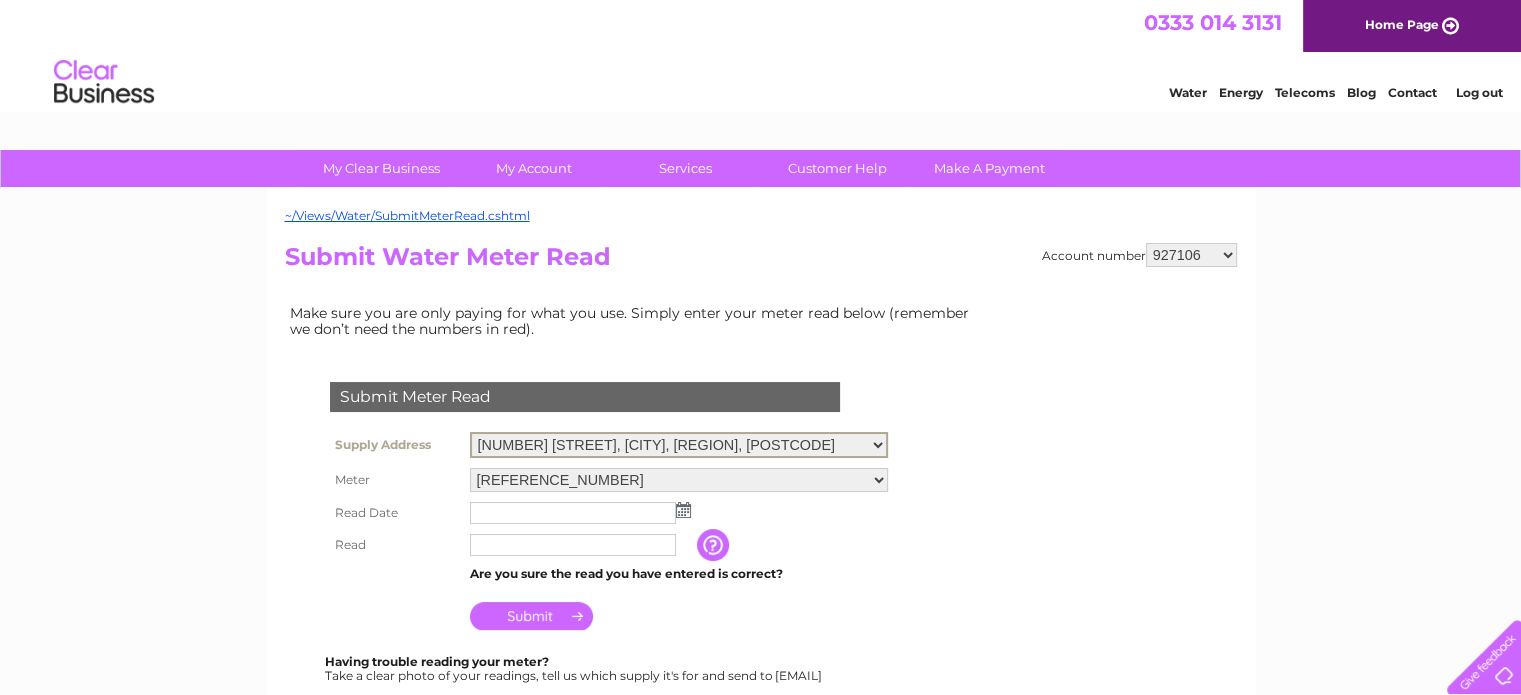 select on "[NUMBER]" 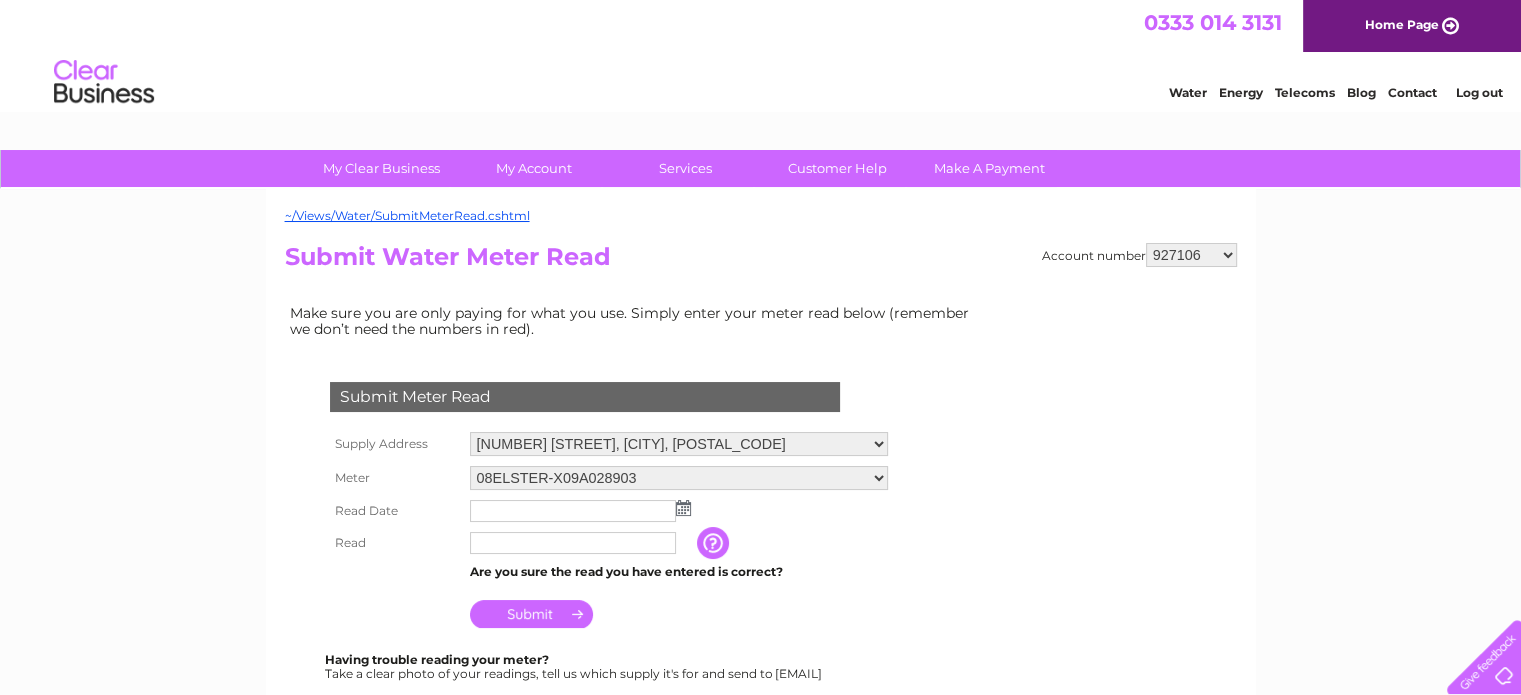 scroll, scrollTop: 0, scrollLeft: 0, axis: both 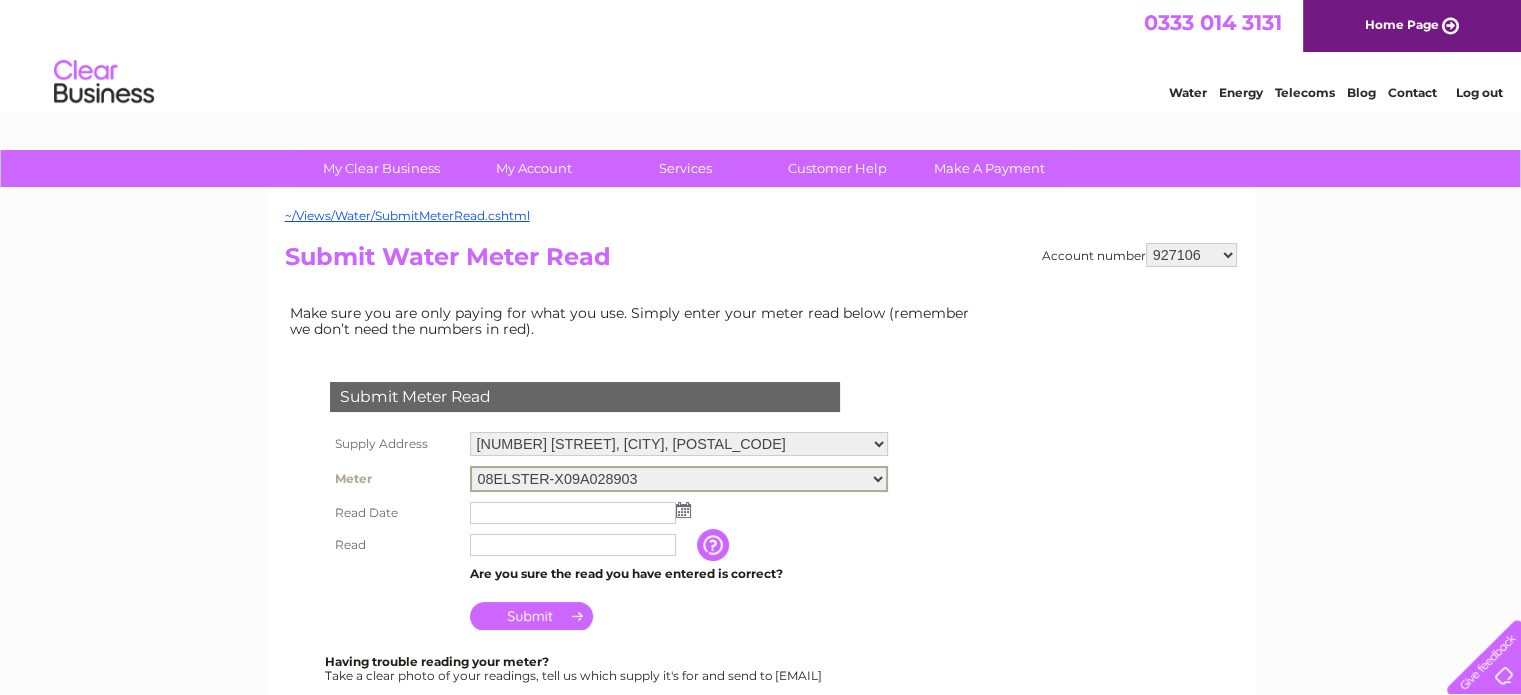 click on "08ELSTER-X09A028903" at bounding box center (679, 479) 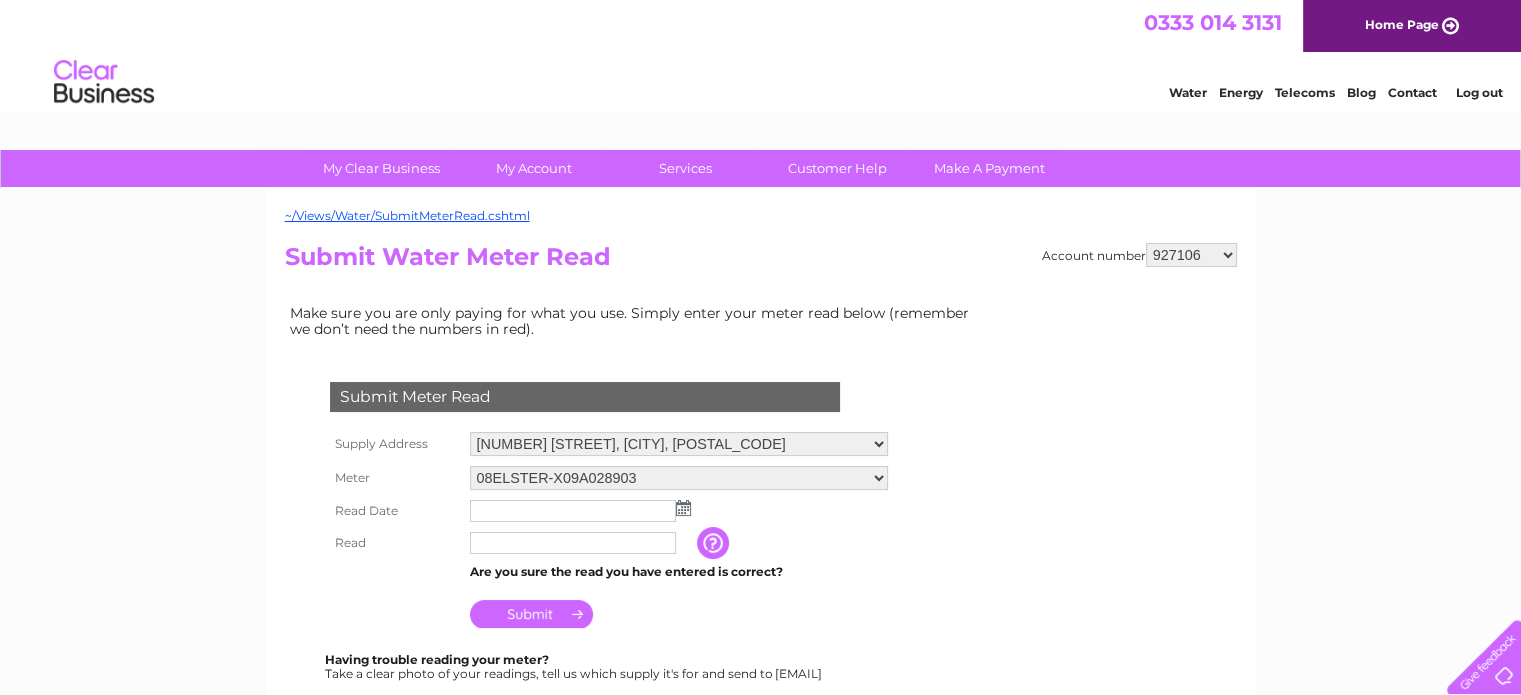 click at bounding box center [683, 508] 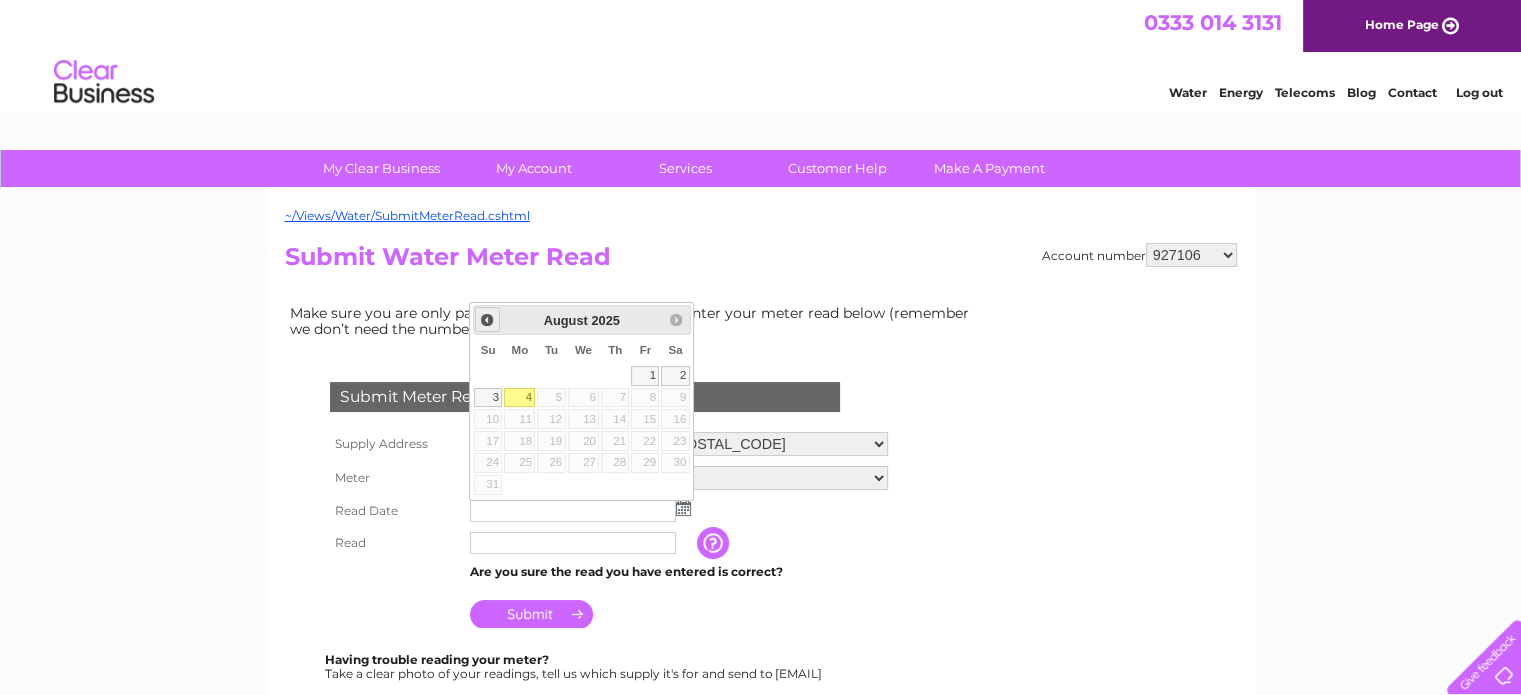 click on "Prev" at bounding box center (487, 320) 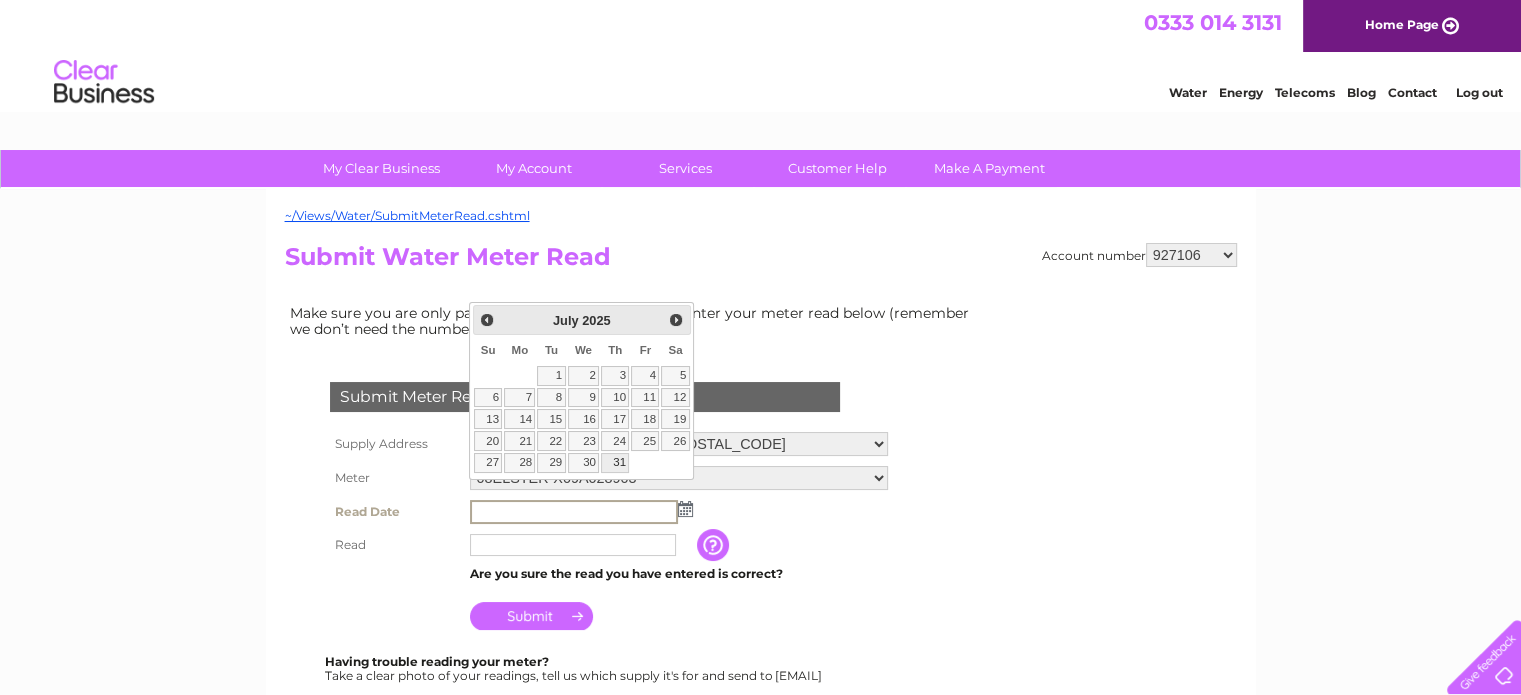 click on "31" at bounding box center (615, 463) 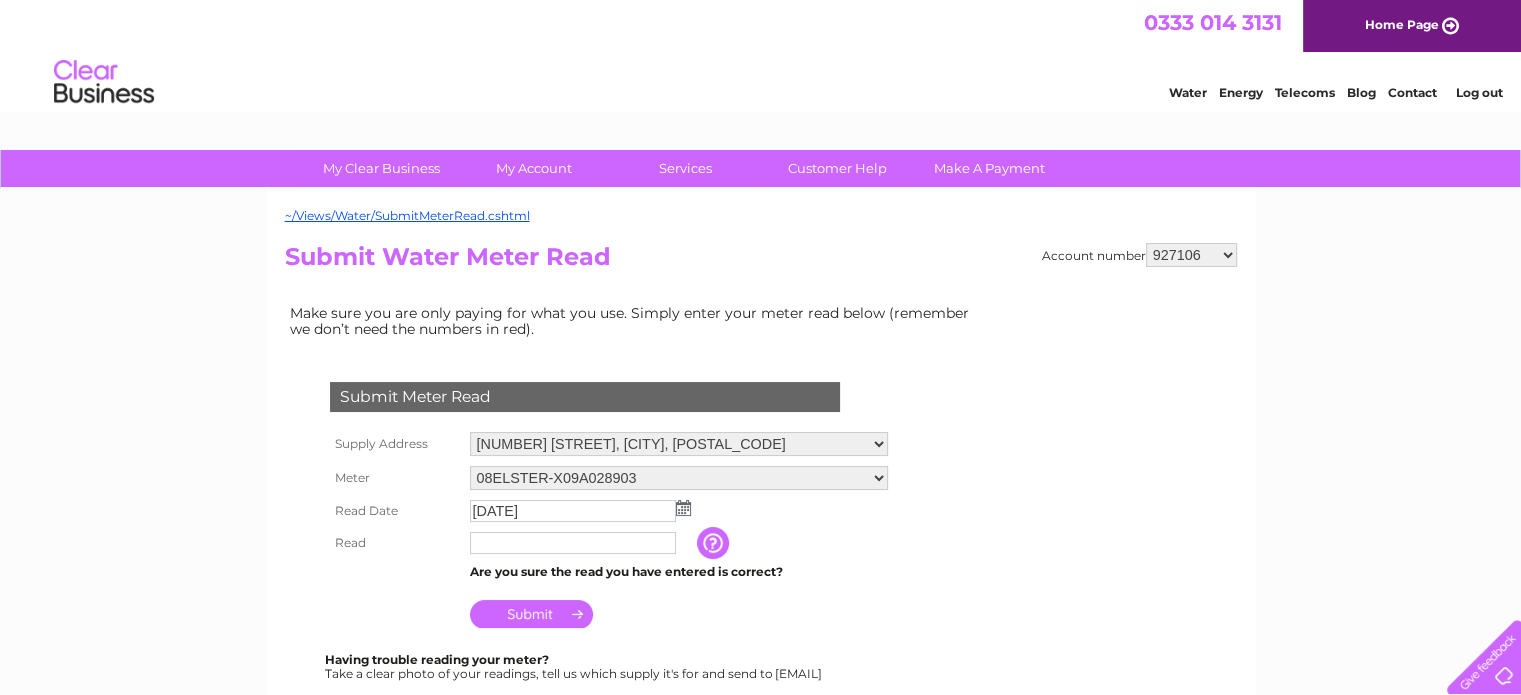 click at bounding box center (573, 543) 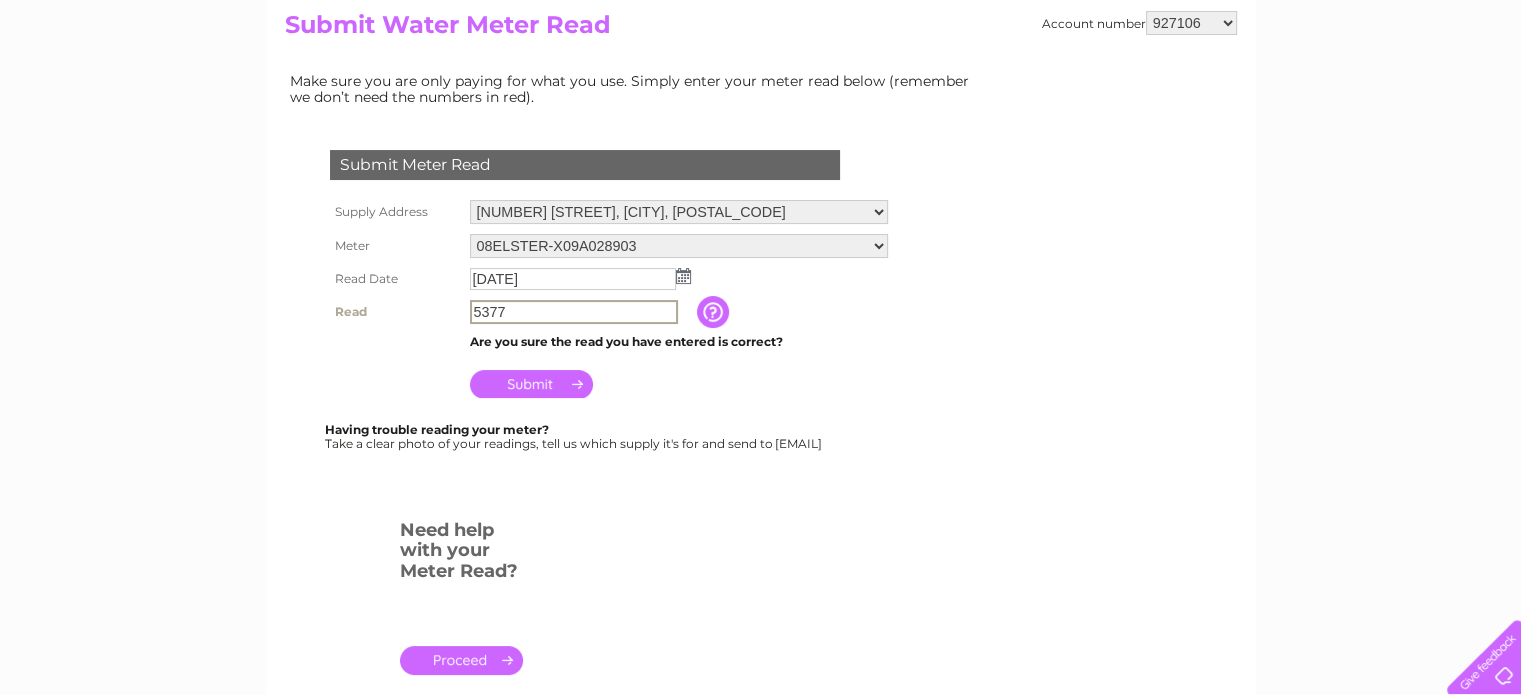 scroll, scrollTop: 500, scrollLeft: 0, axis: vertical 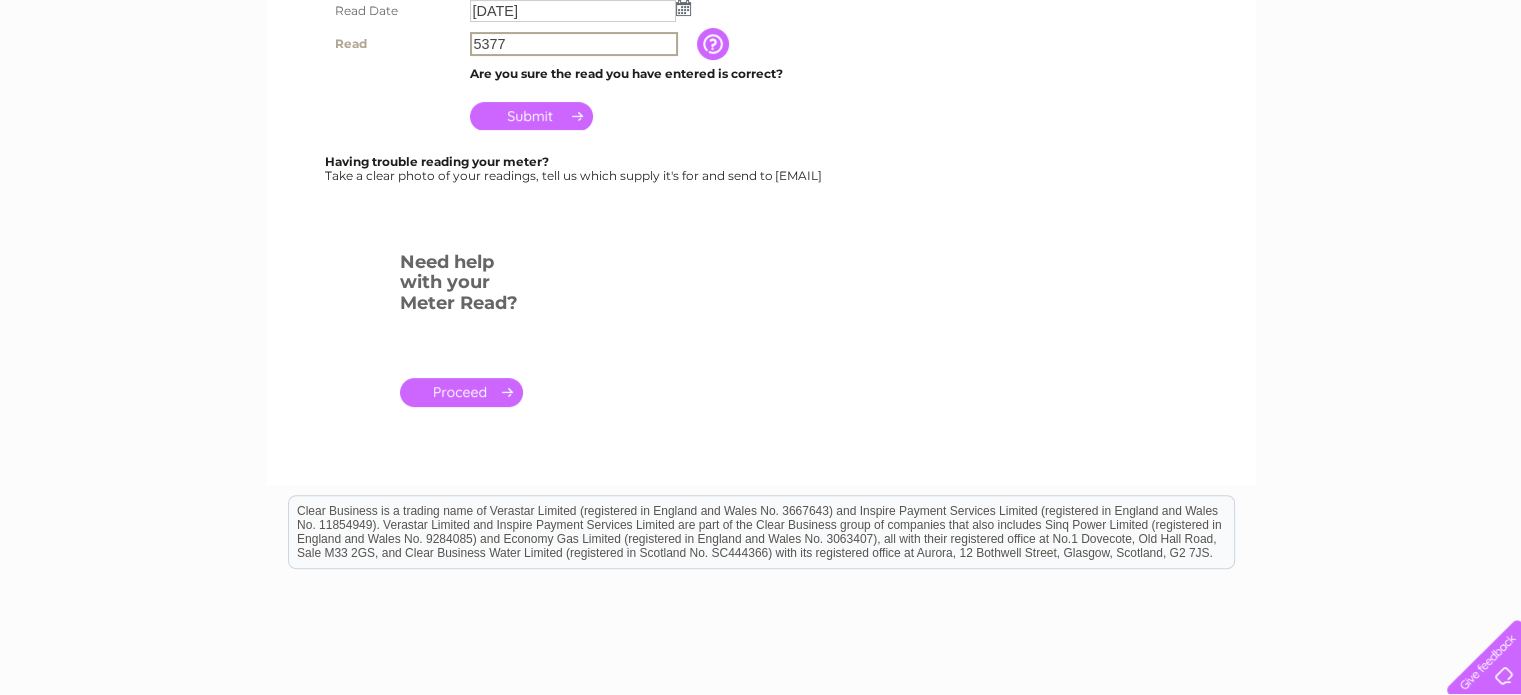 type on "5377" 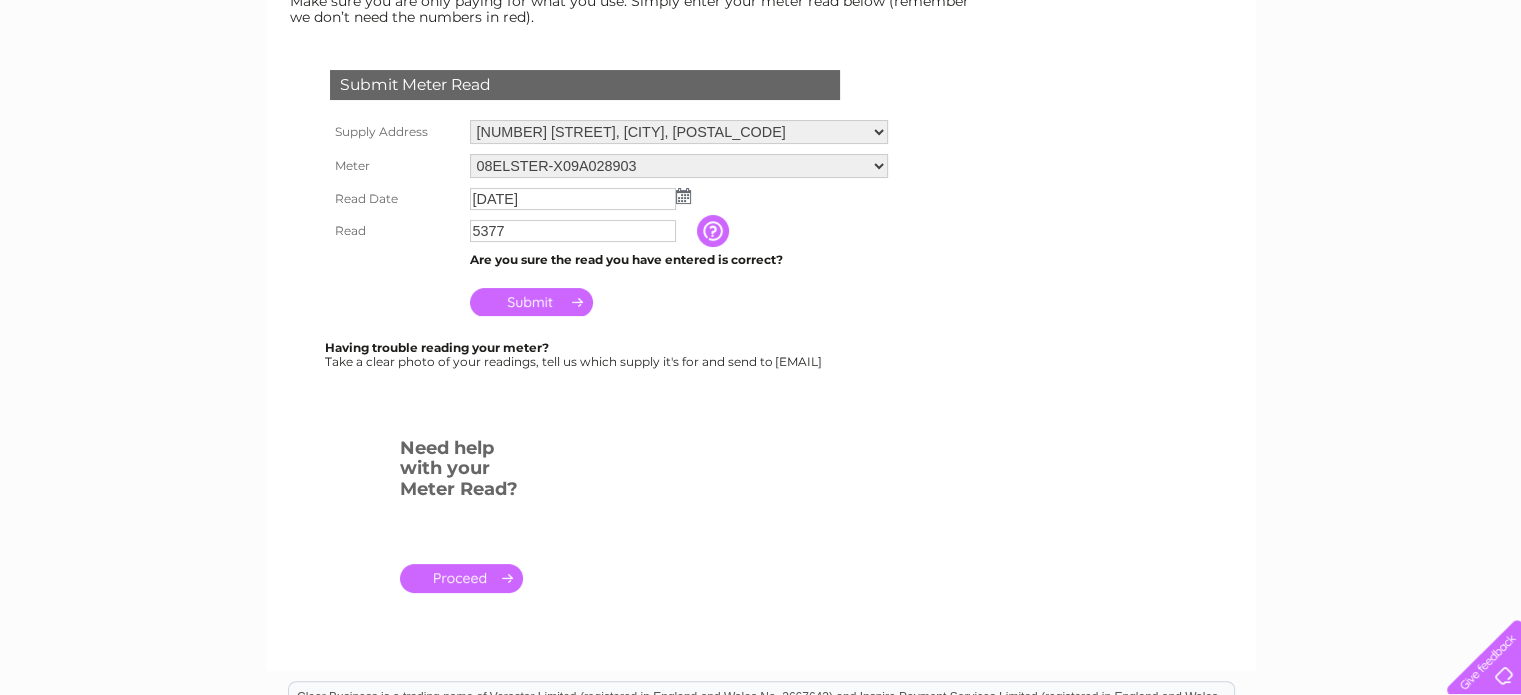 scroll, scrollTop: 0, scrollLeft: 0, axis: both 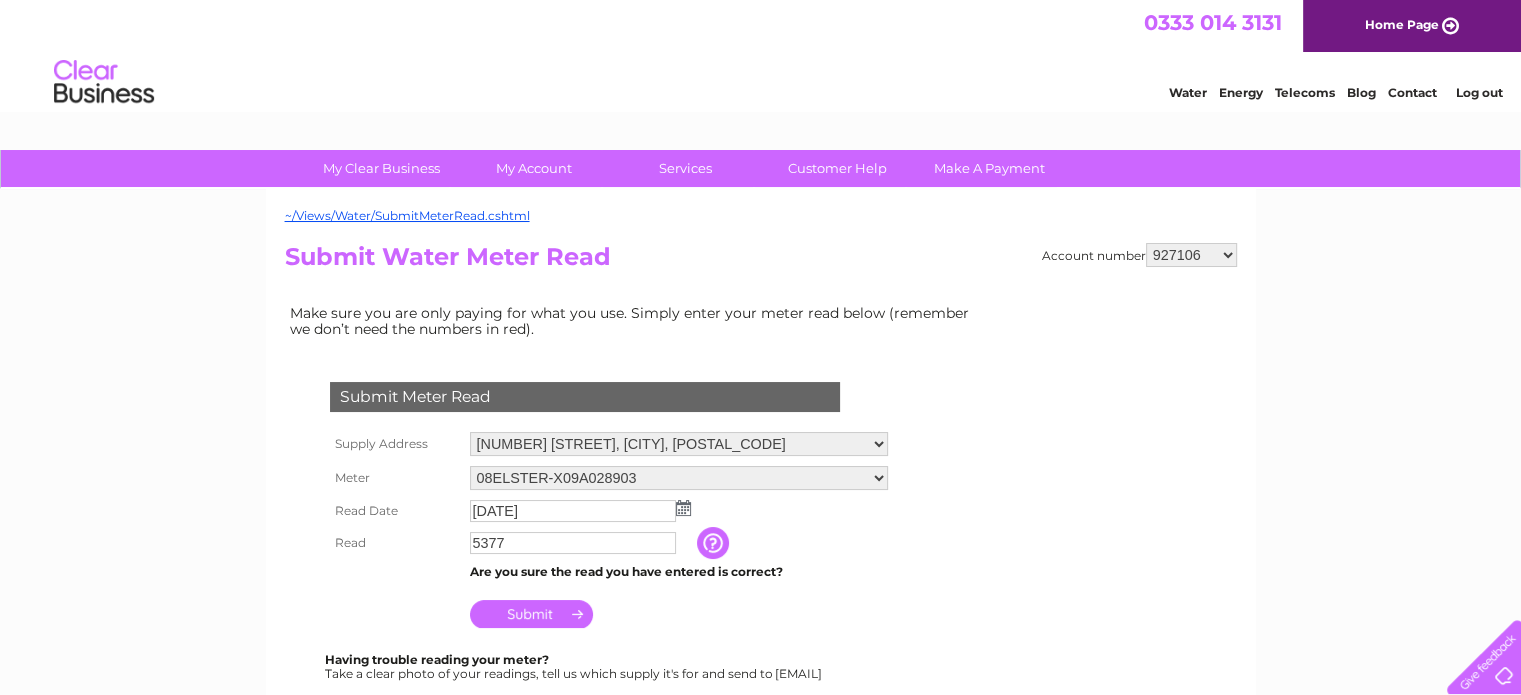 click on "Submit" at bounding box center [531, 614] 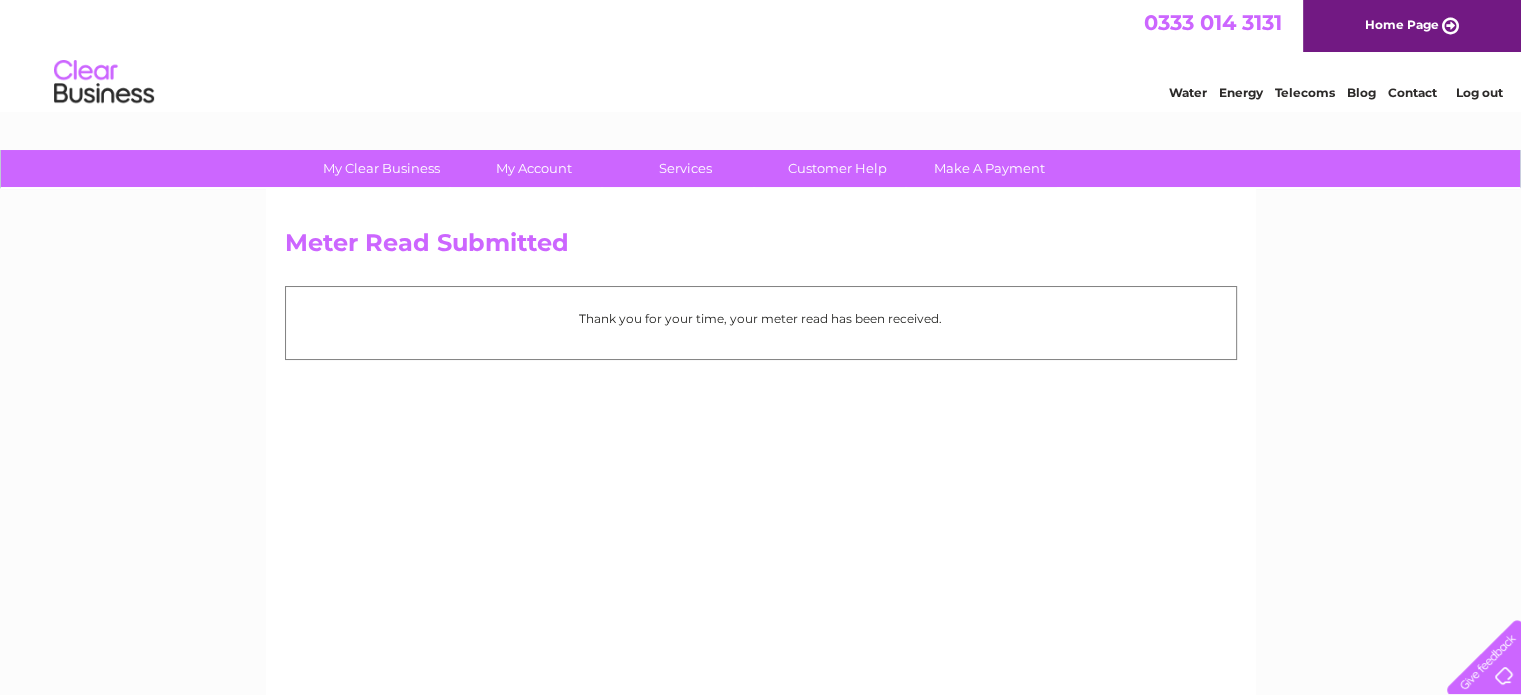 scroll, scrollTop: 0, scrollLeft: 0, axis: both 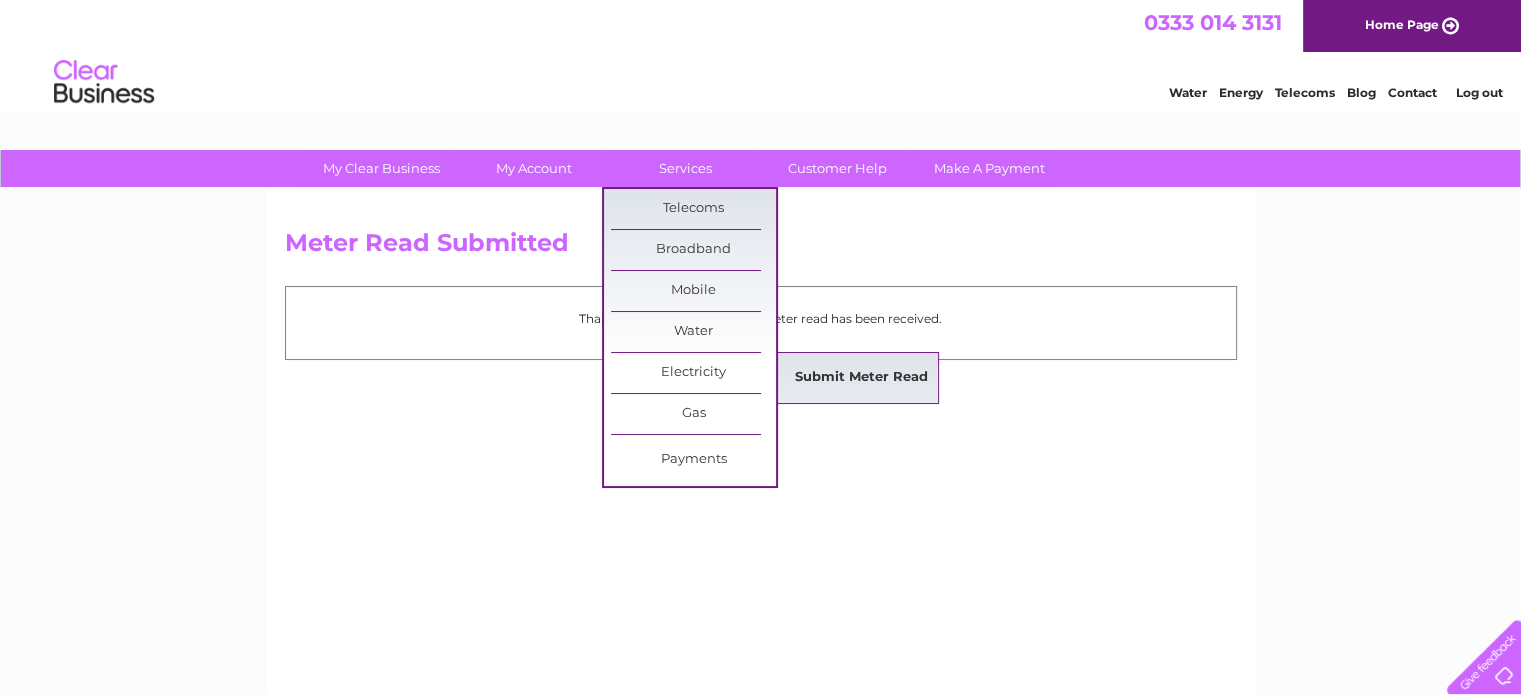 click on "Submit Meter Read" at bounding box center [861, 378] 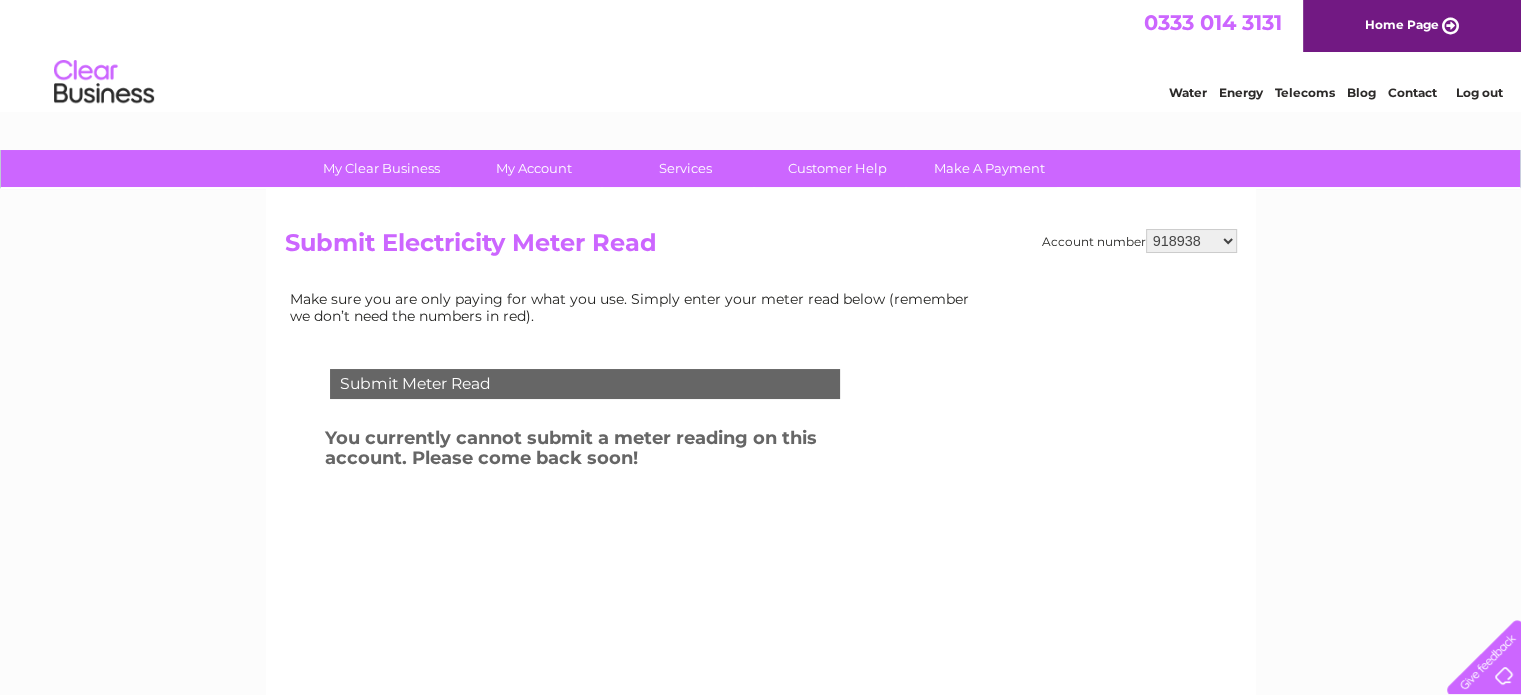 scroll, scrollTop: 0, scrollLeft: 0, axis: both 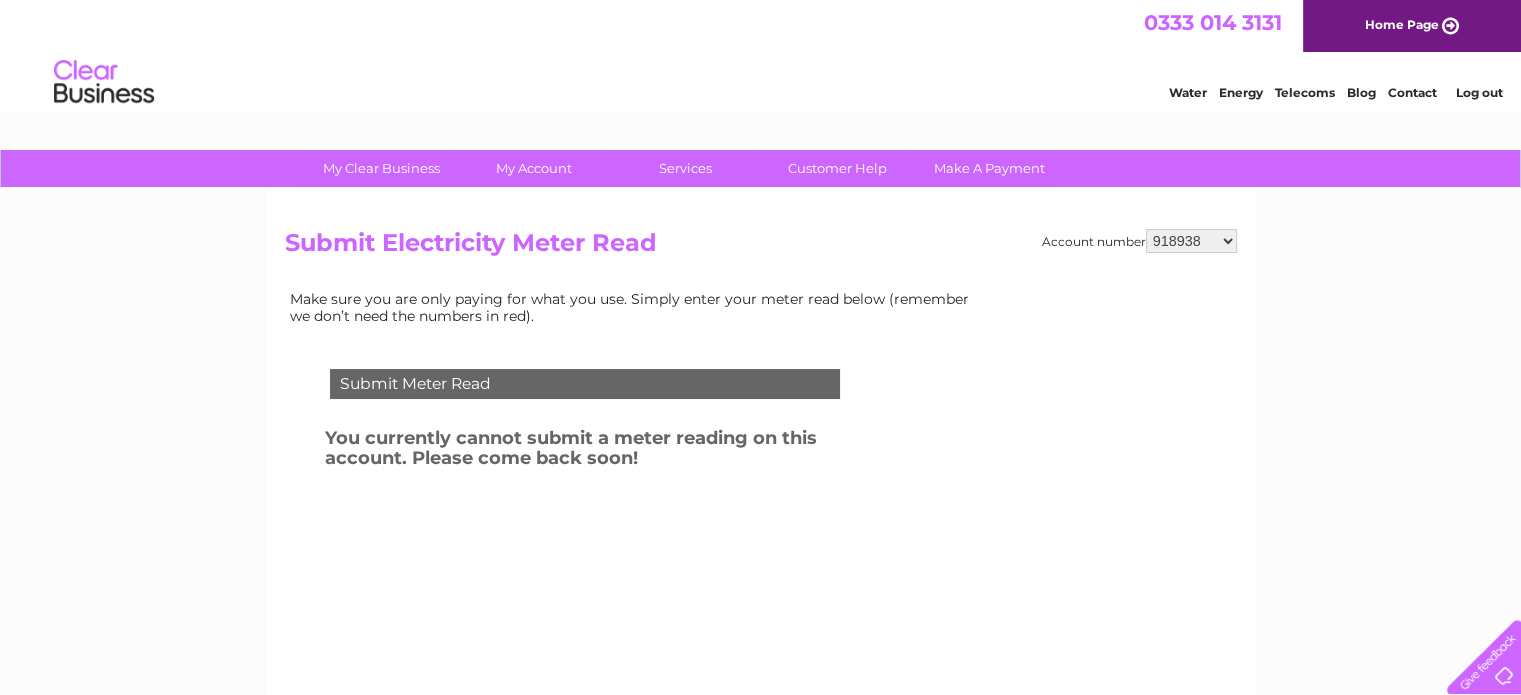 select on "1134853" 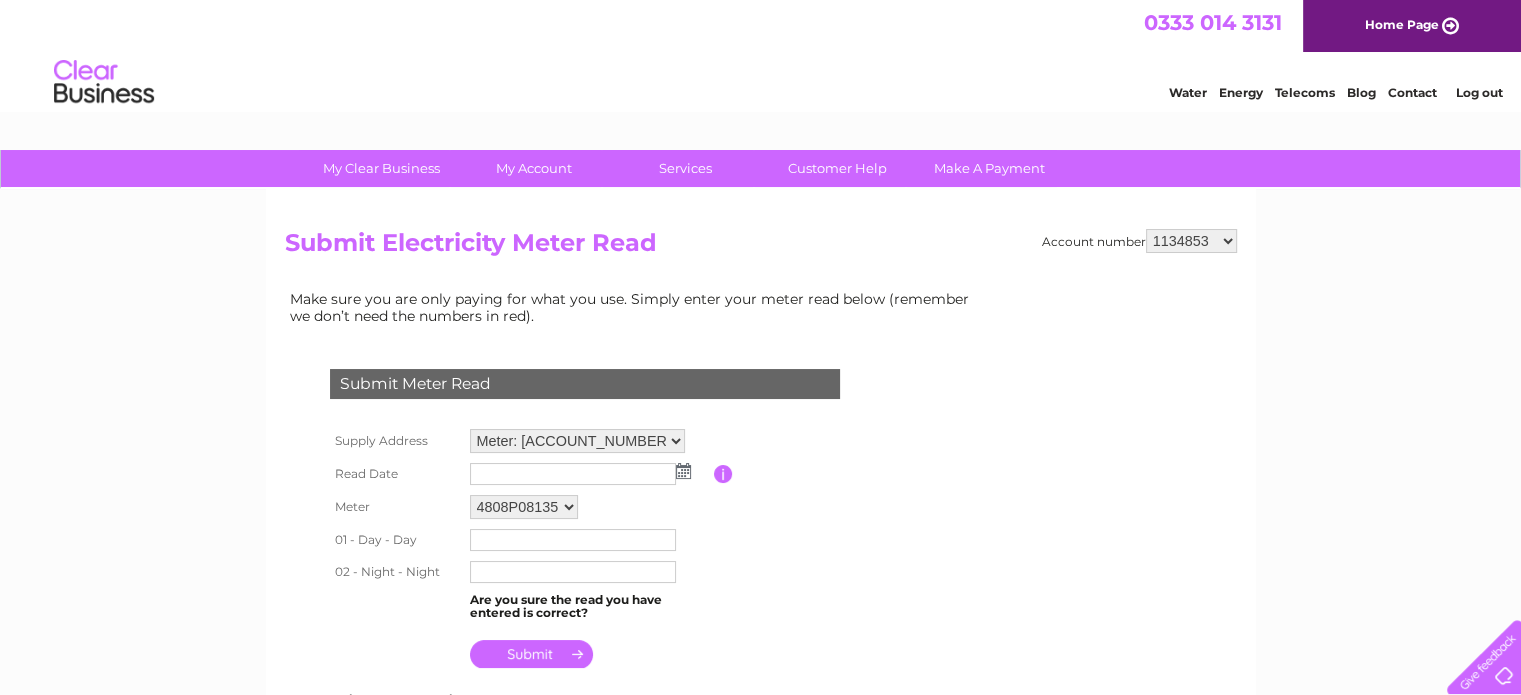 scroll, scrollTop: 0, scrollLeft: 0, axis: both 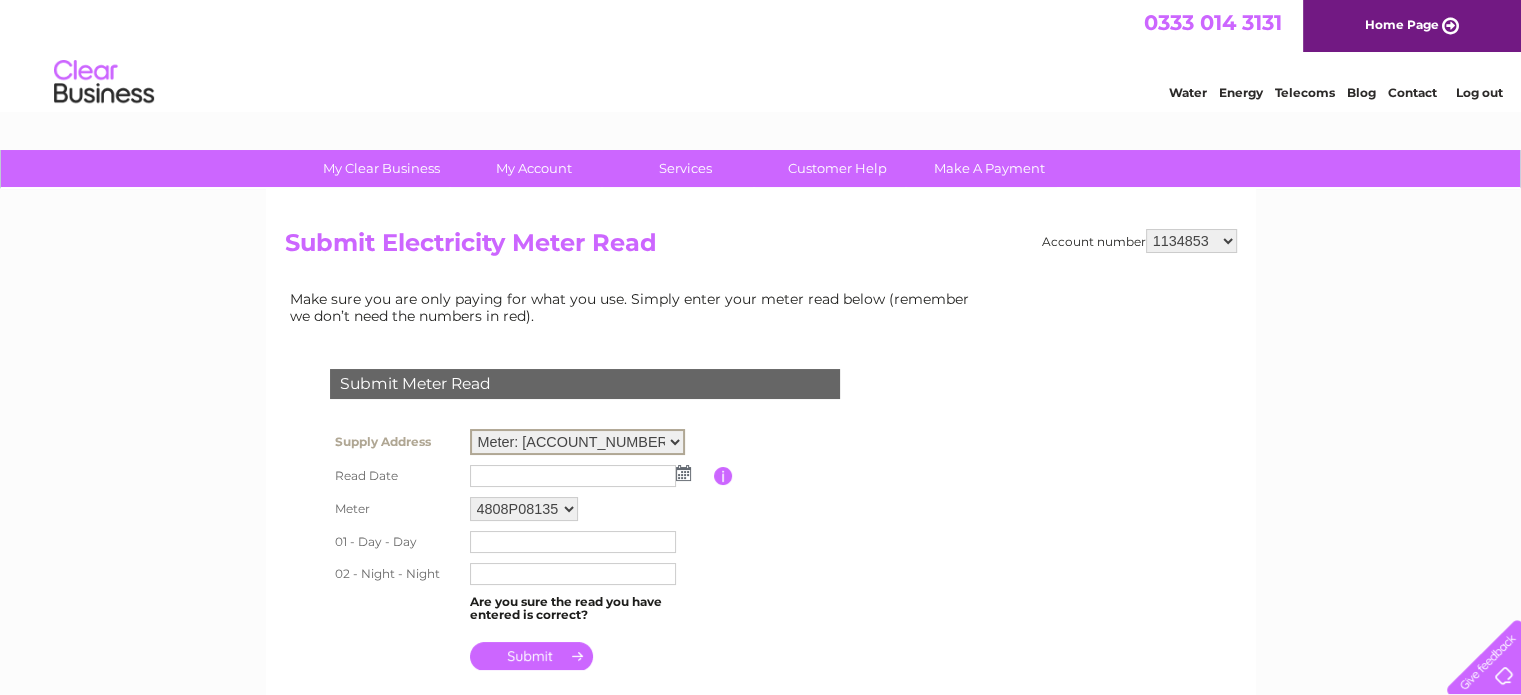click on "Meter: 4808P08135 - 59 Main Street, Cumbernauld, Glasgow, G67 2RT
Meter: K14C05929 - 90, St Vincent Street, Glasgow, G2 5UB
Meter: E13Z066930 - 1D & 1F  (1/2), Ingram House, Ingram Street, Glasgow, G1 1DA" at bounding box center [577, 442] 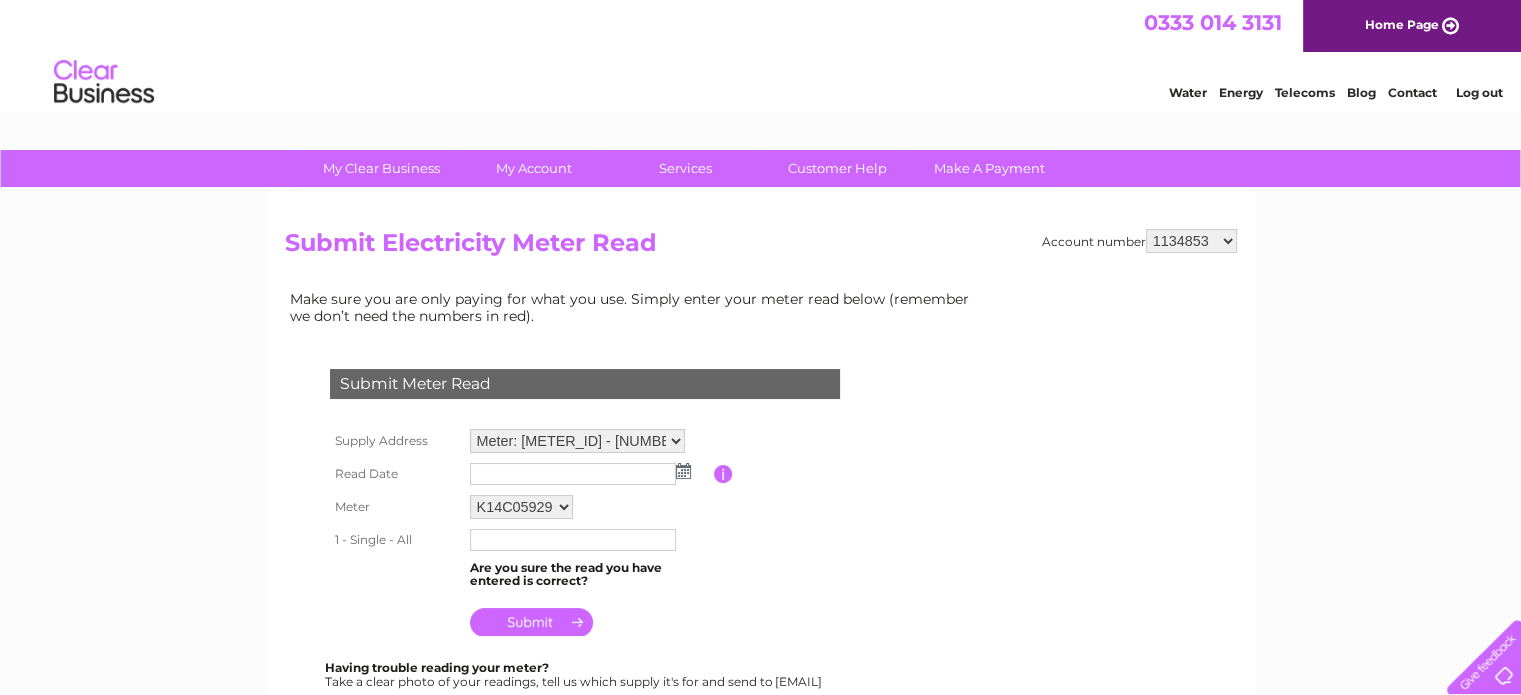 scroll, scrollTop: 0, scrollLeft: 0, axis: both 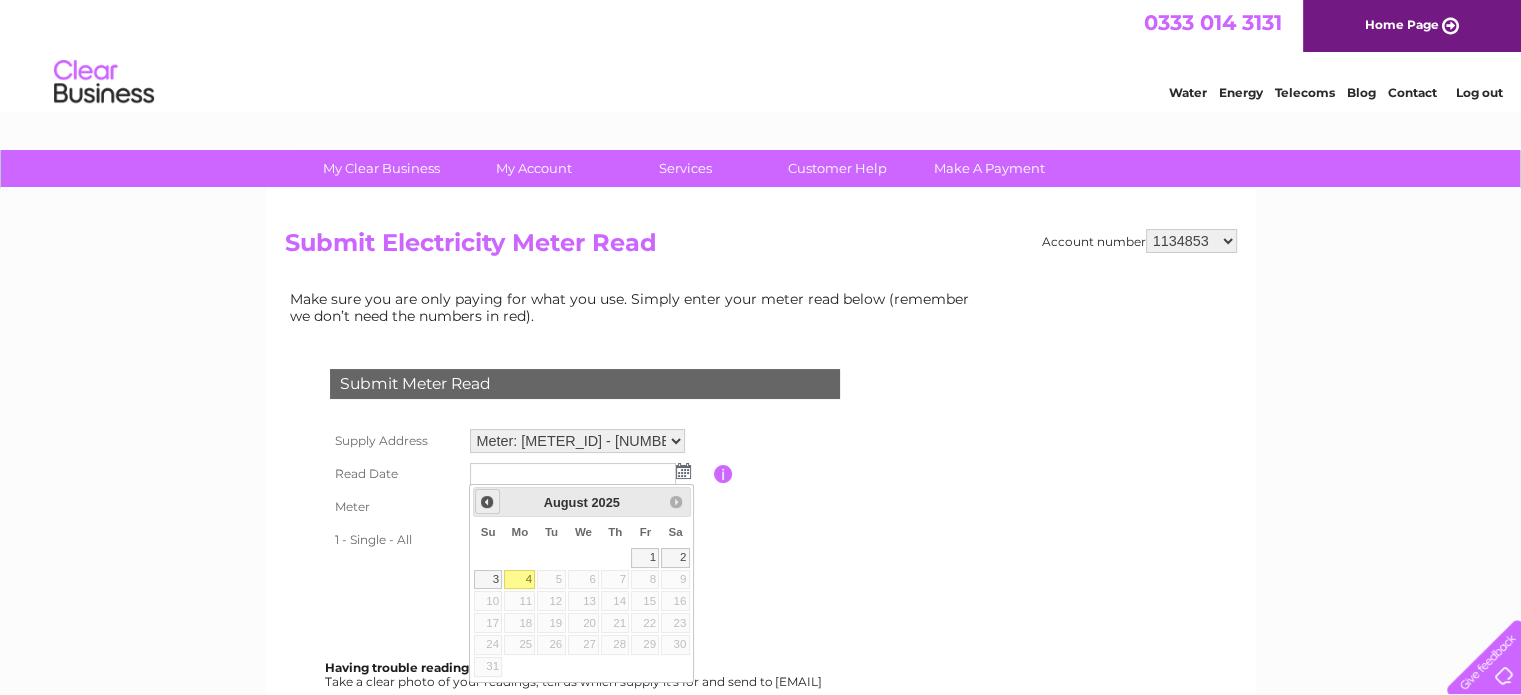 click on "Prev" at bounding box center [487, 502] 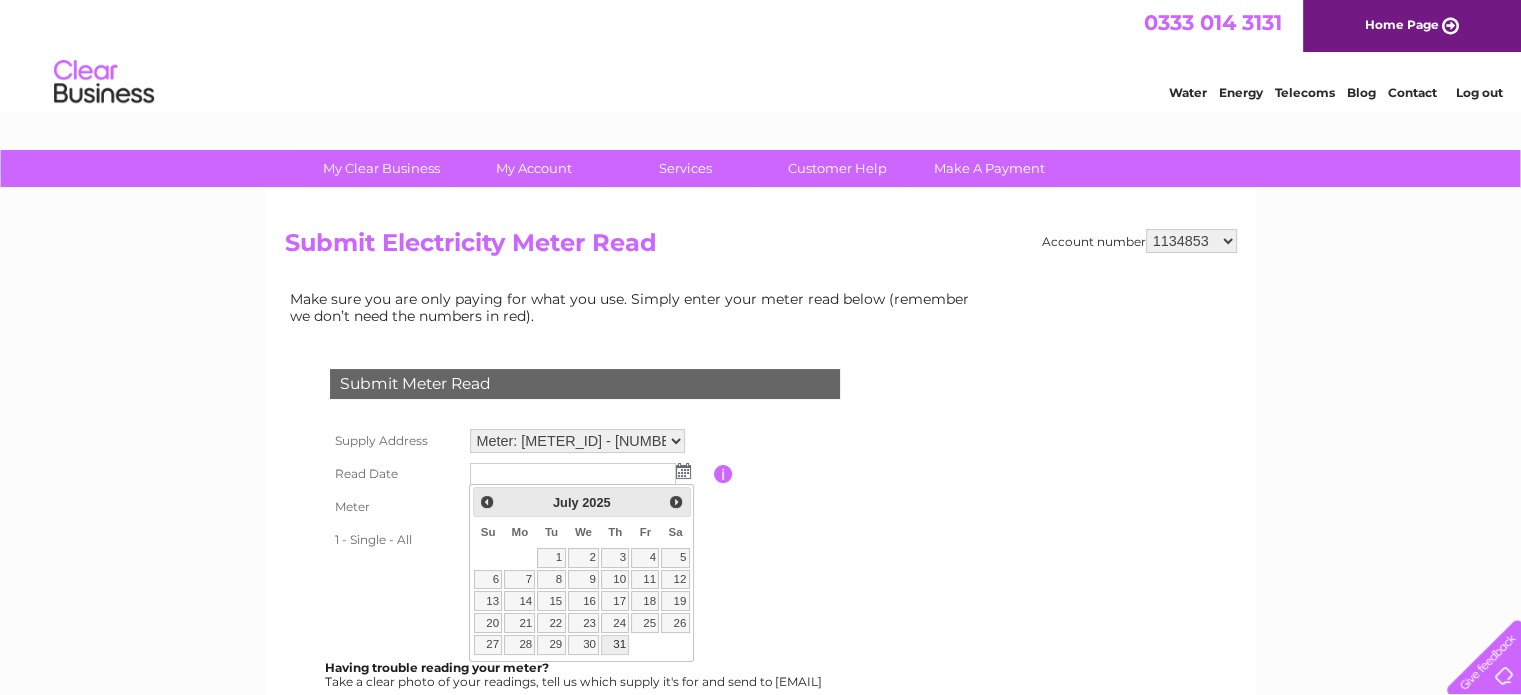 click on "31" at bounding box center (615, 645) 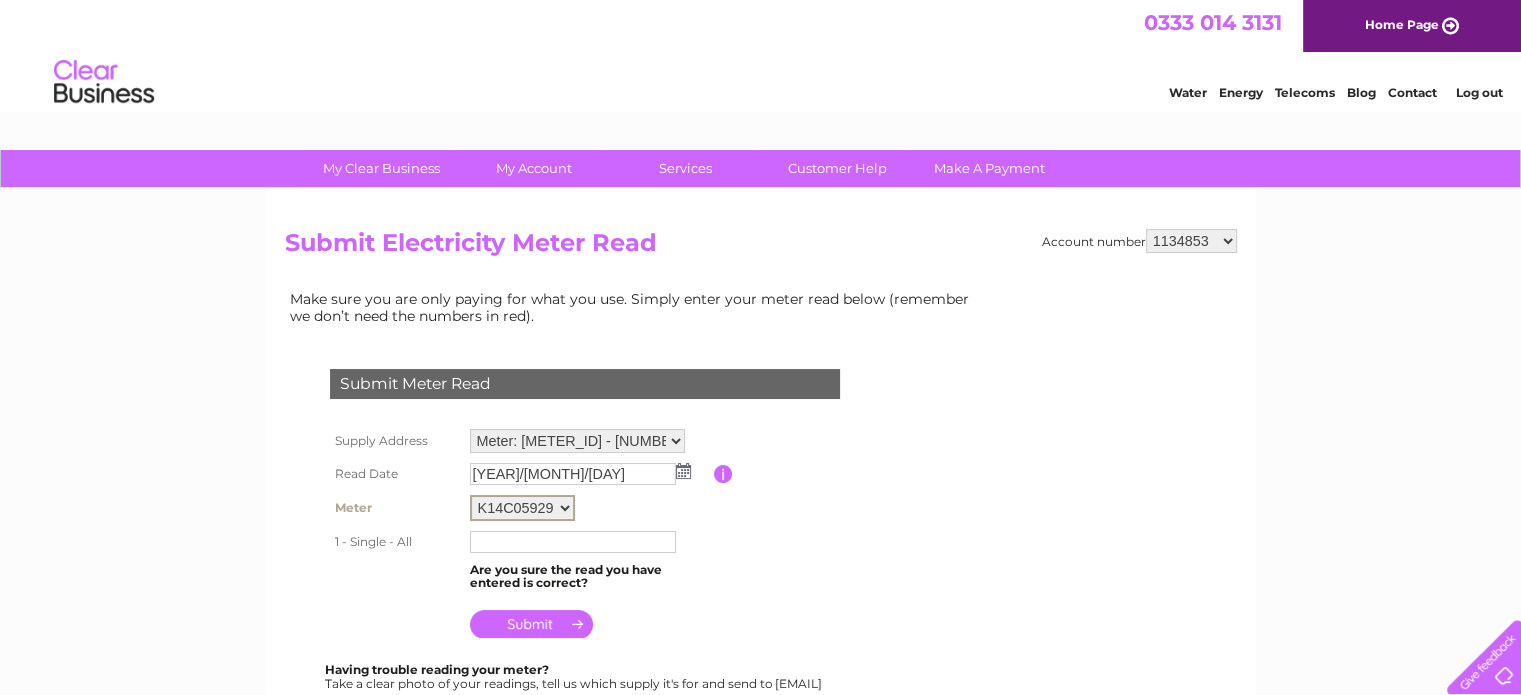 click on "K14C05929" at bounding box center (522, 508) 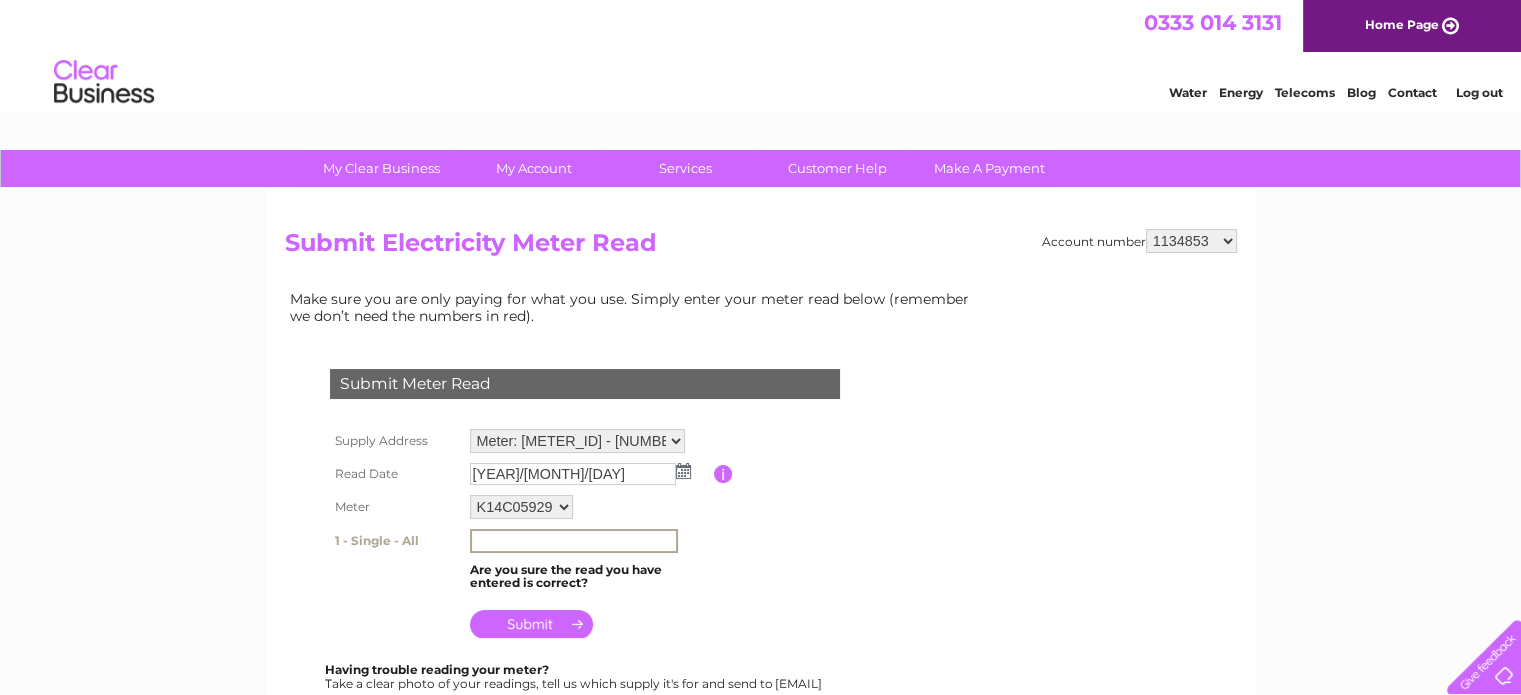 click at bounding box center (574, 541) 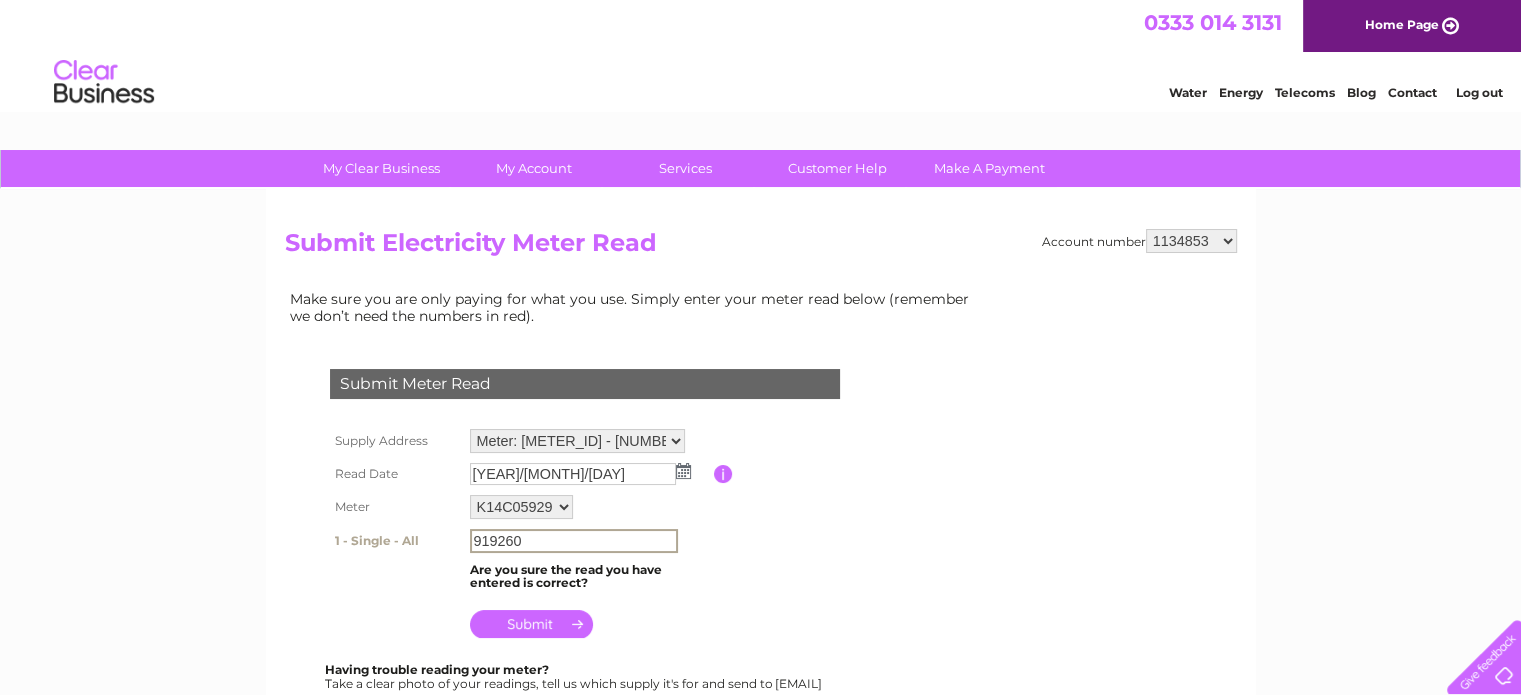 type on "919260" 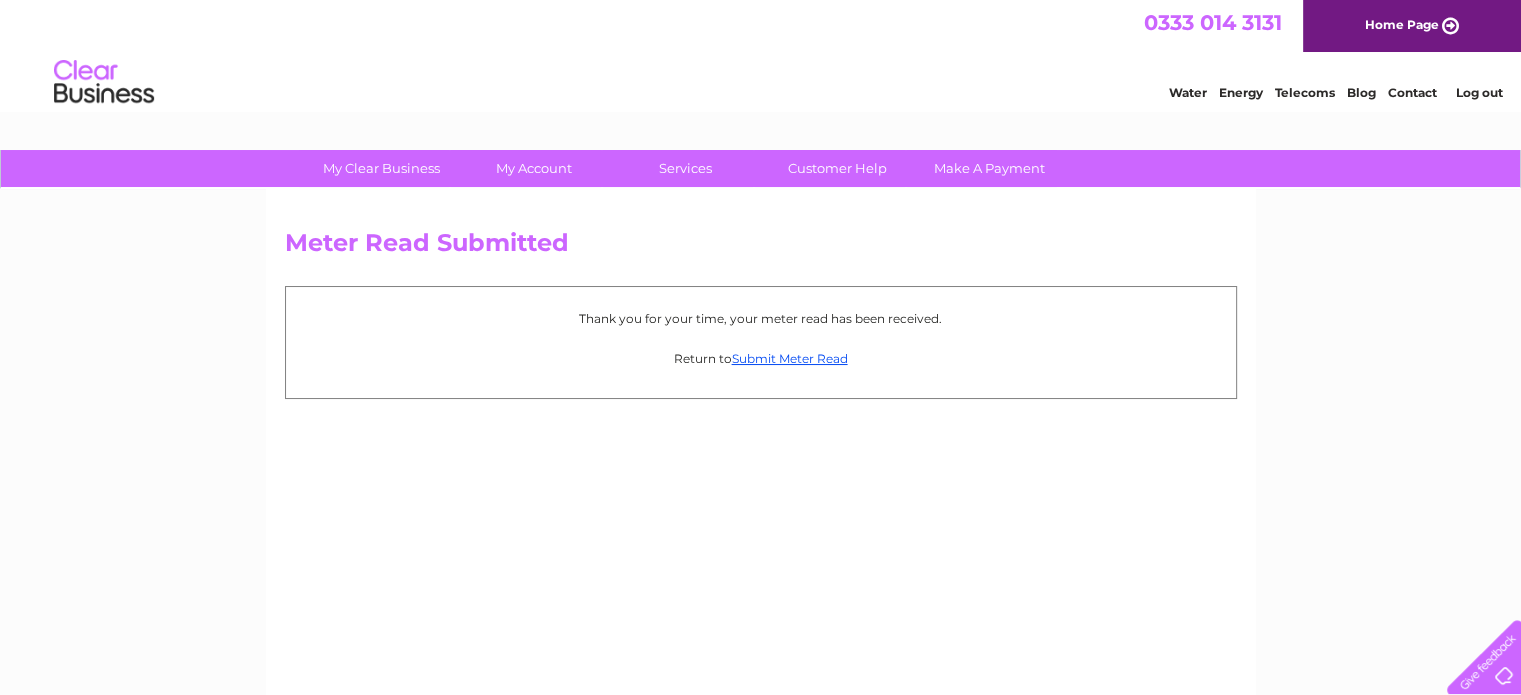 scroll, scrollTop: 0, scrollLeft: 0, axis: both 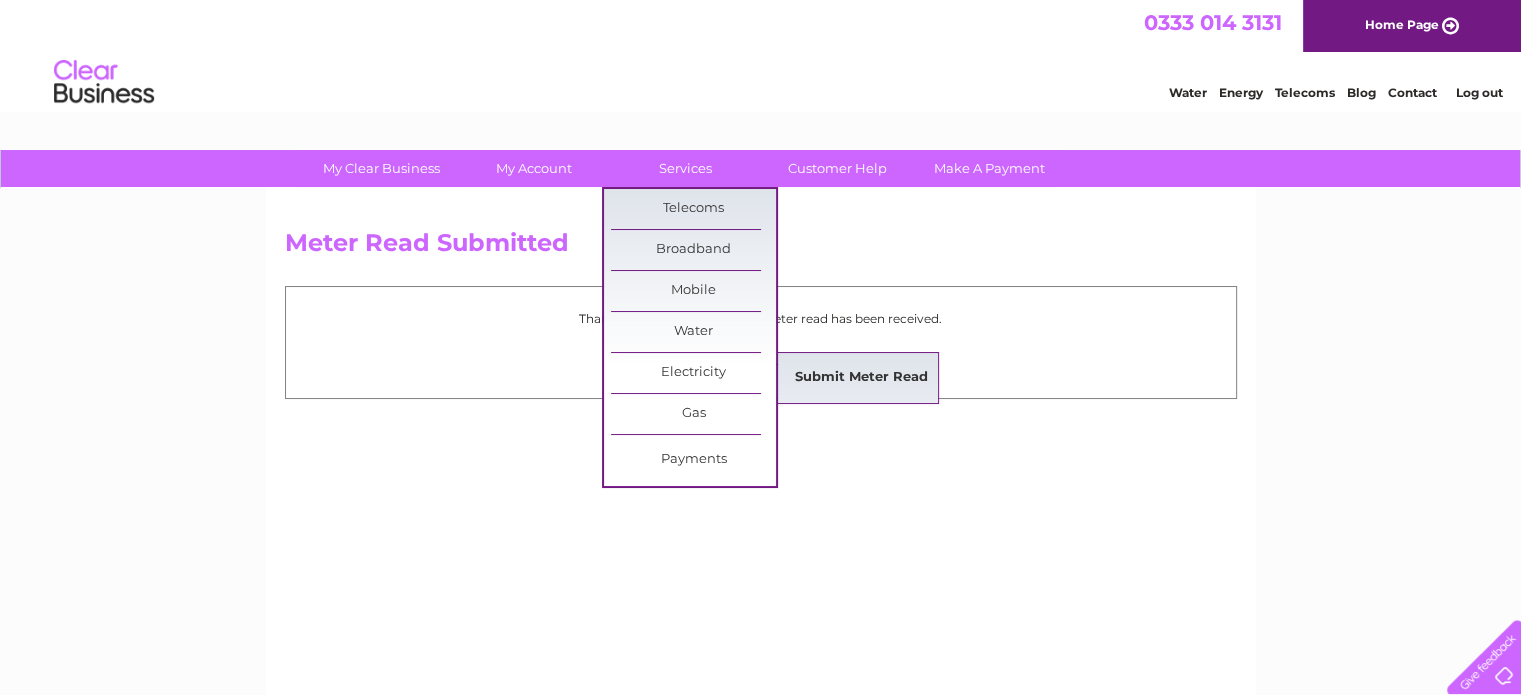 click on "Submit Meter Read" at bounding box center (861, 378) 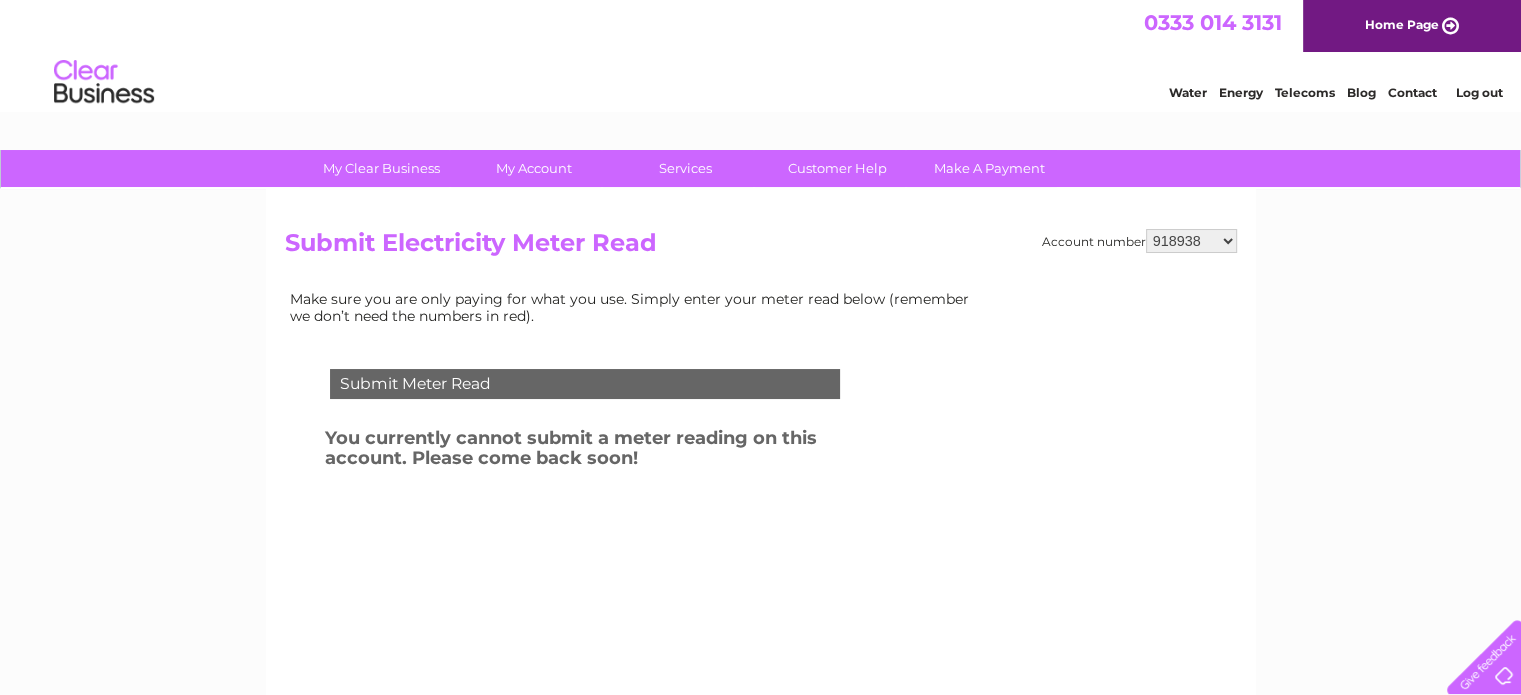 scroll, scrollTop: 0, scrollLeft: 0, axis: both 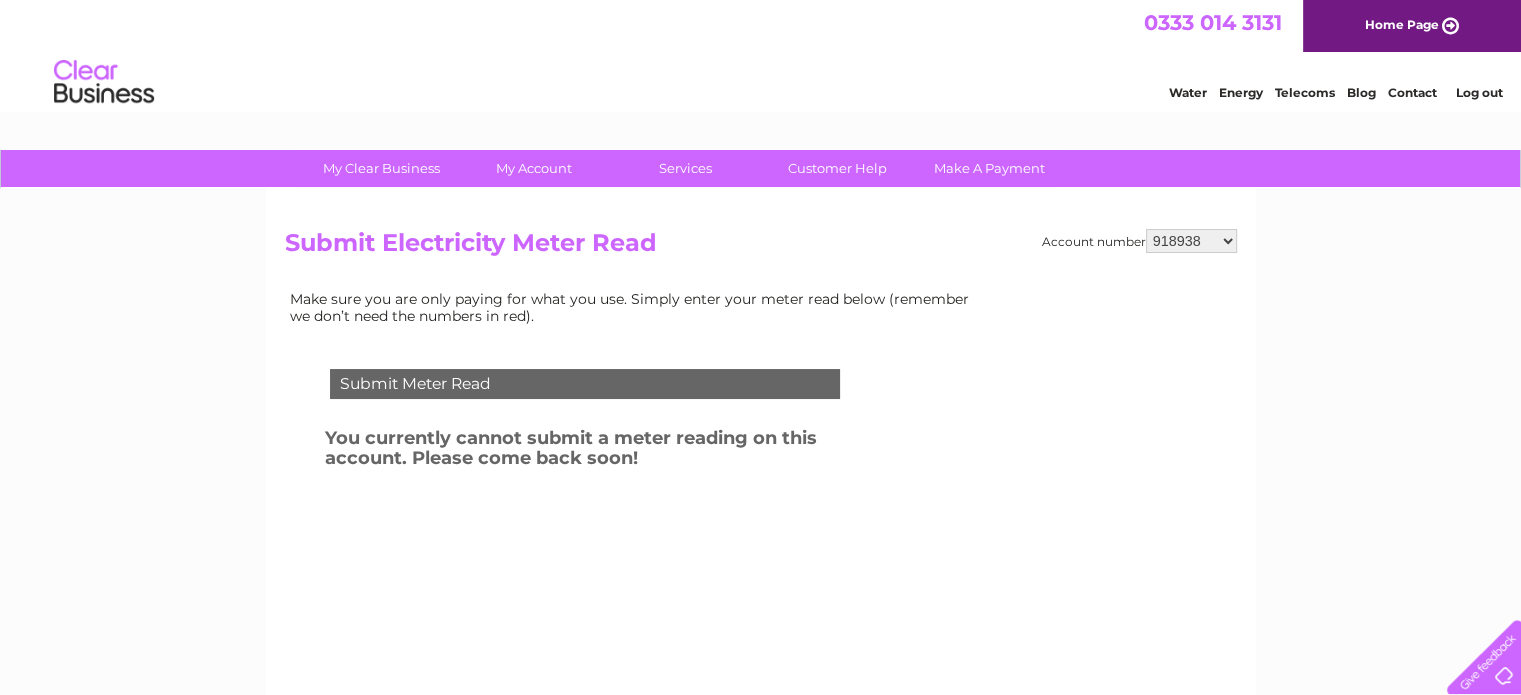 select on "1134853" 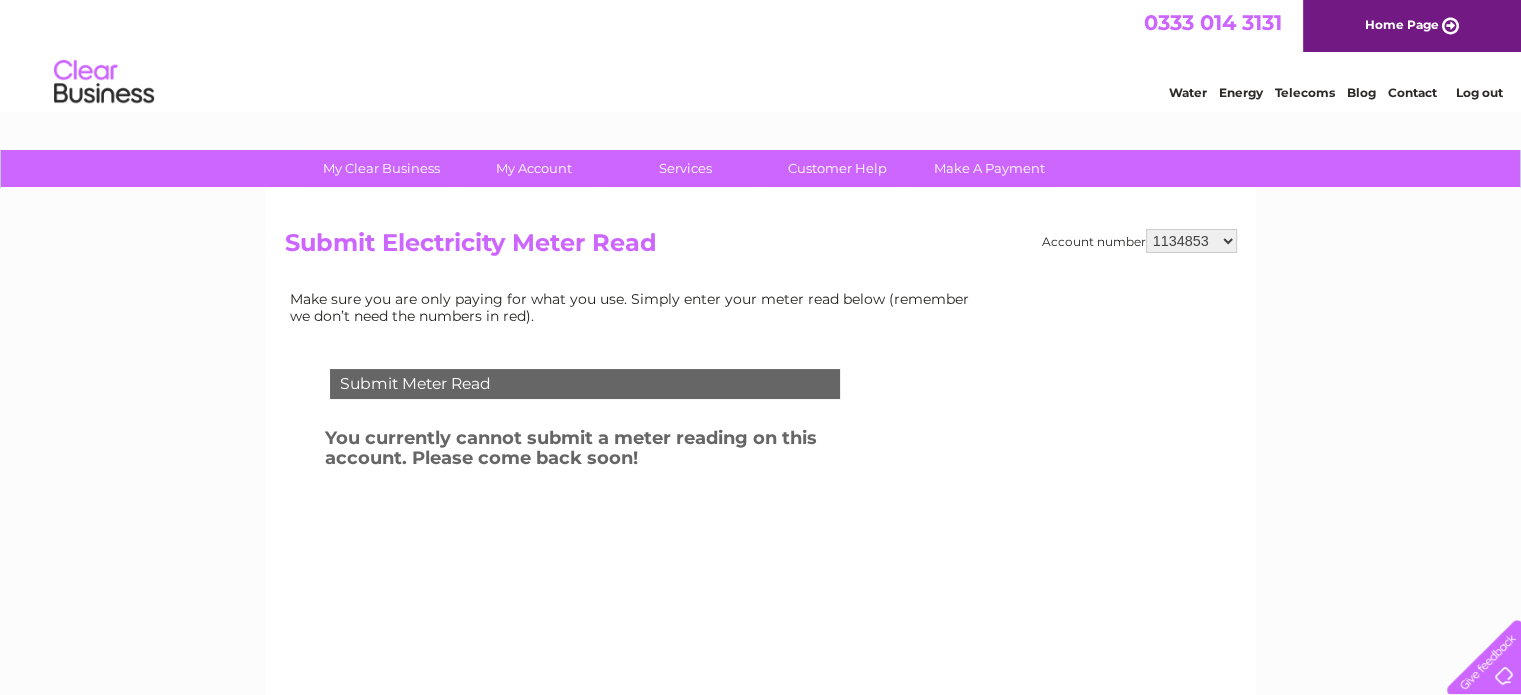 click on "918938
927106
930247
934594
934597
941698
979159
989143
994306
1094838
1096227
1104726
1134318
1134853
1139327
1140013
1140304
1142816
30266118
30266119
30271444
30274533
30283766
30302318
30307420" at bounding box center (1191, 241) 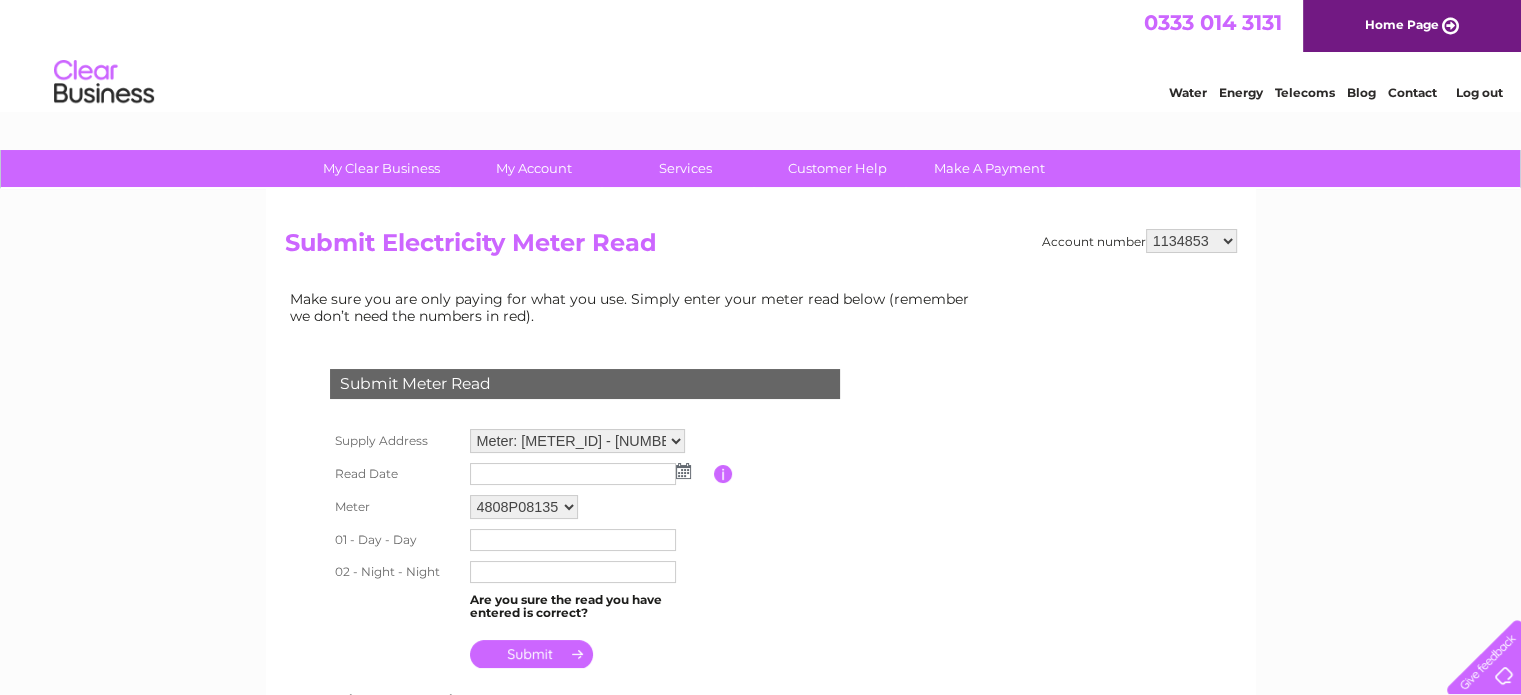 scroll, scrollTop: 0, scrollLeft: 0, axis: both 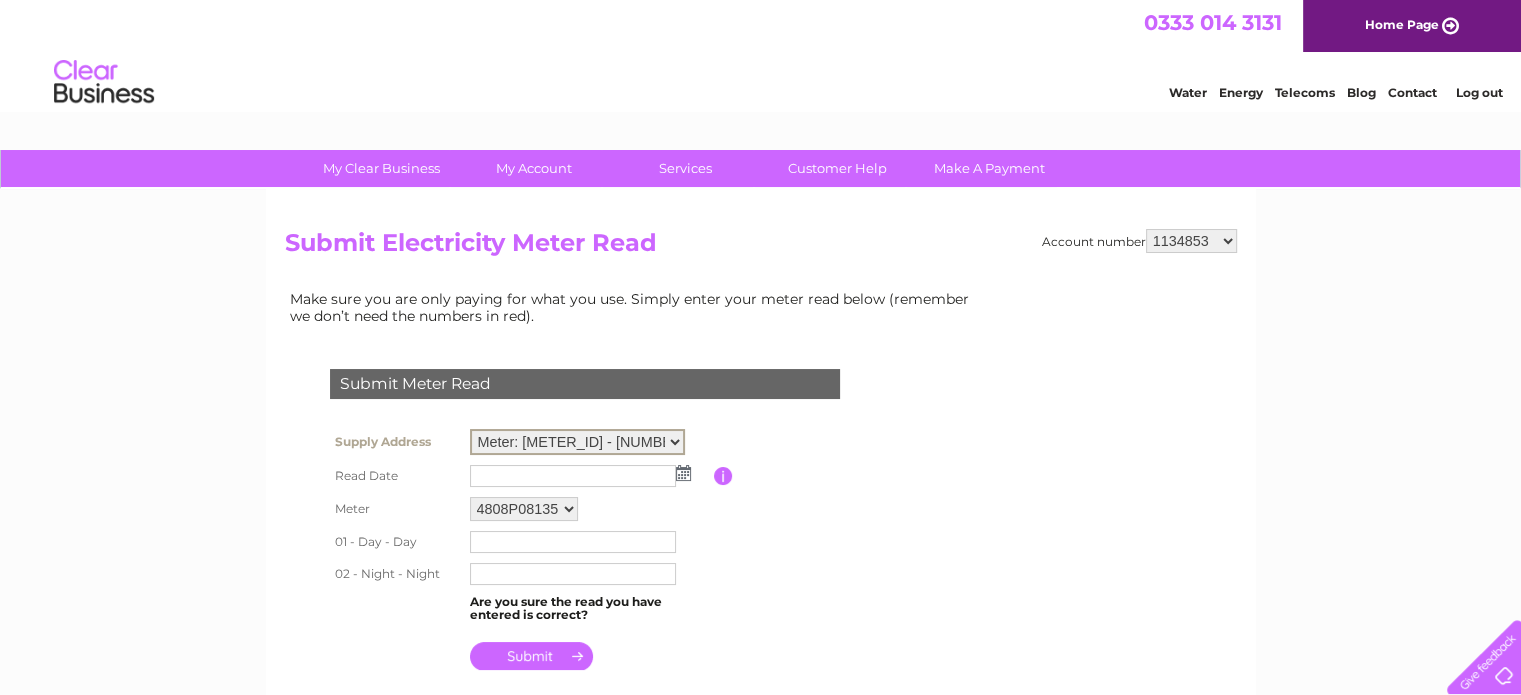click on "Meter: [METER_ID] - [NUMBER] [STREET_NAME], [CITY], [POSTCODE]
Meter: [METER_ID] - [NUMBER], [STREET_NAME], [CITY], [POSTCODE]
Meter: [METER_ID] - 1D & 1F  (1/2), [BUILDING_NAME], [STREET_NAME], [CITY], [POSTCODE]" at bounding box center (577, 442) 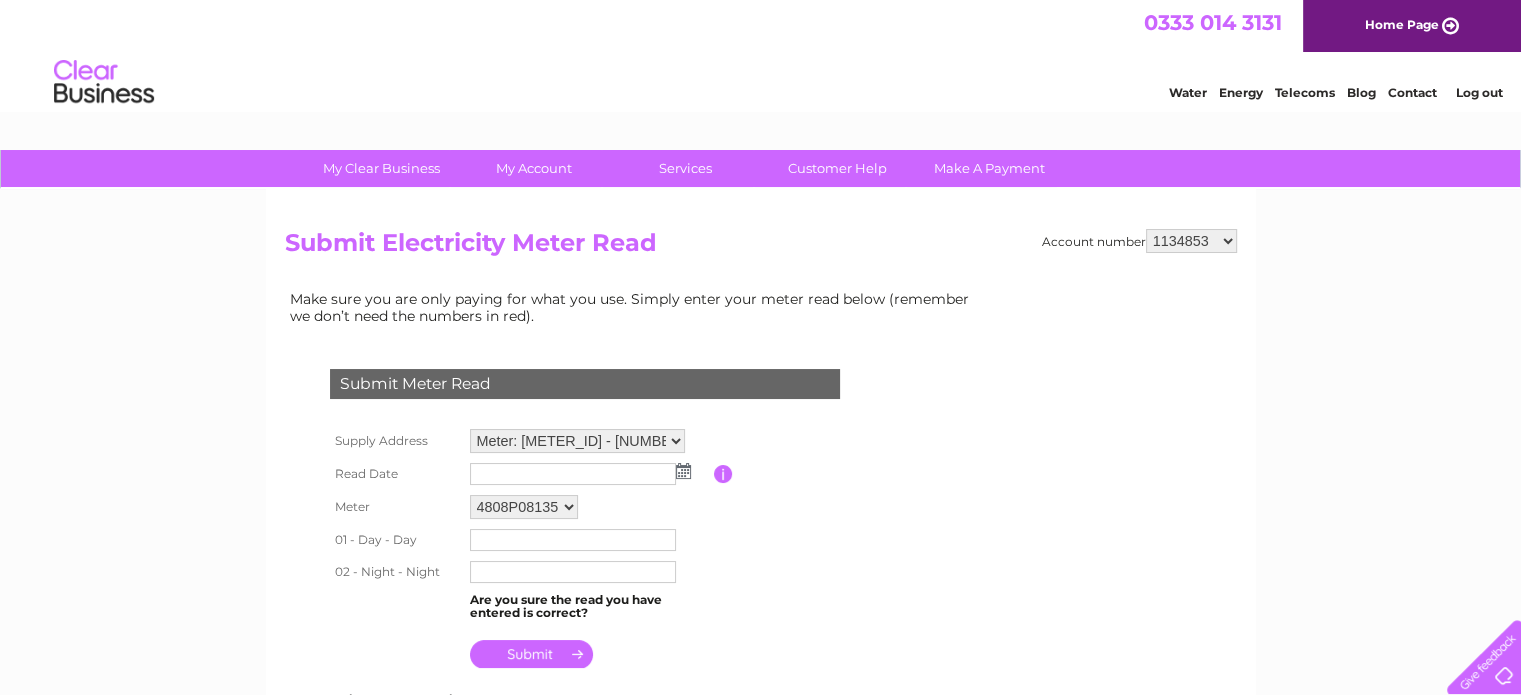 click on "Supply Address
Meter: [METER_ID] - [NUMBER] [STREET_NAME], [CITY], [POSTCODE]
Meter: [METER_ID] - [NUMBER], [STREET_NAME], [CITY], [POSTCODE]
Meter: [METER_ID] - 1D & 1F  (1/2), [BUILDING_NAME], [STREET_NAME], [CITY], [POSTCODE]
Read Date
Please enter the date the read was taken" at bounding box center [609, 549] 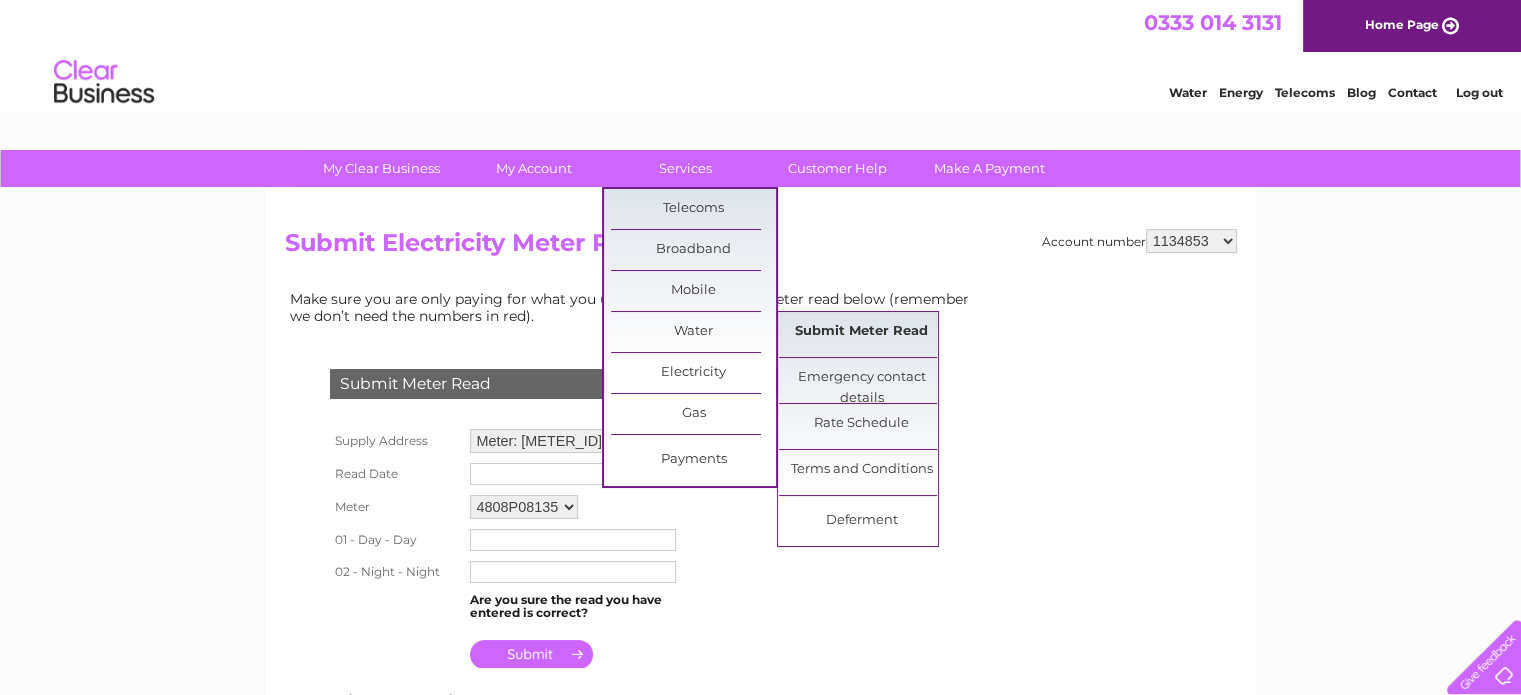 click on "Submit Meter Read" at bounding box center [861, 332] 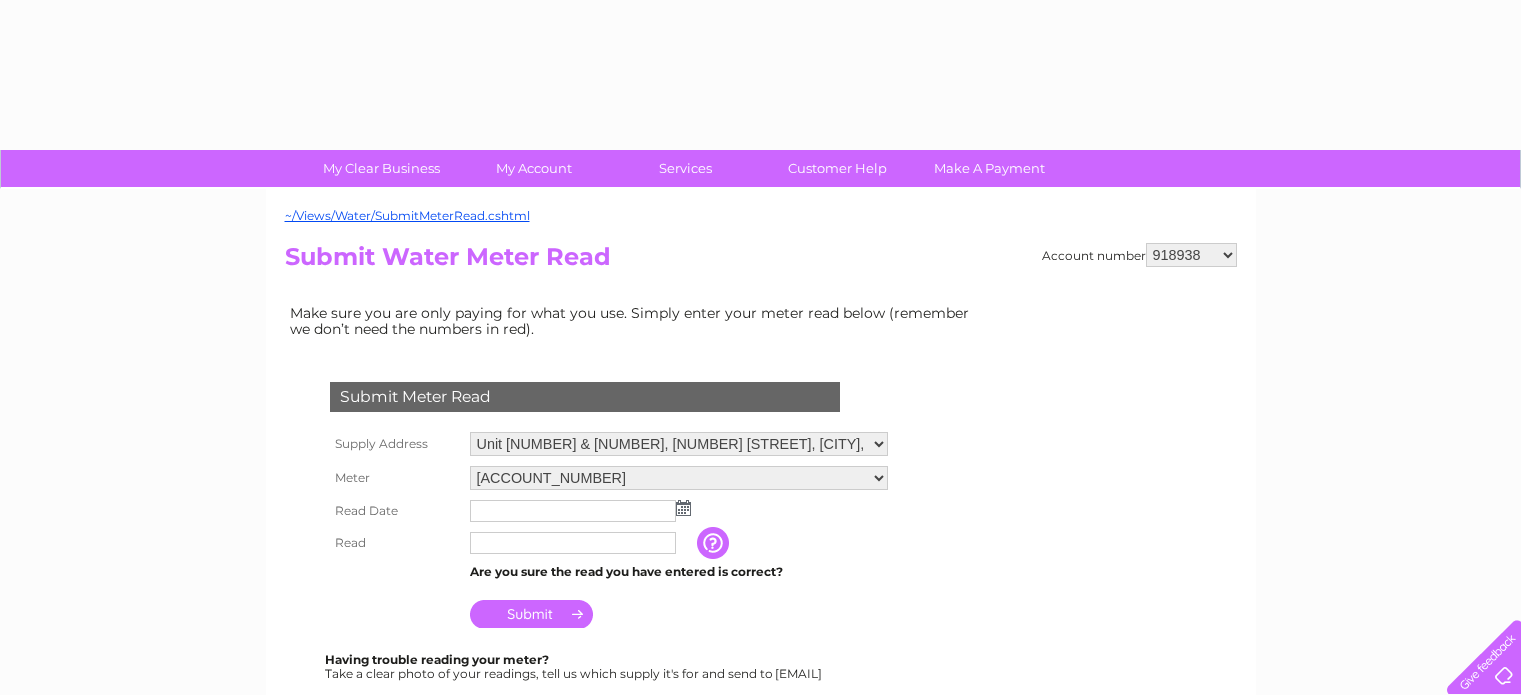 scroll, scrollTop: 0, scrollLeft: 0, axis: both 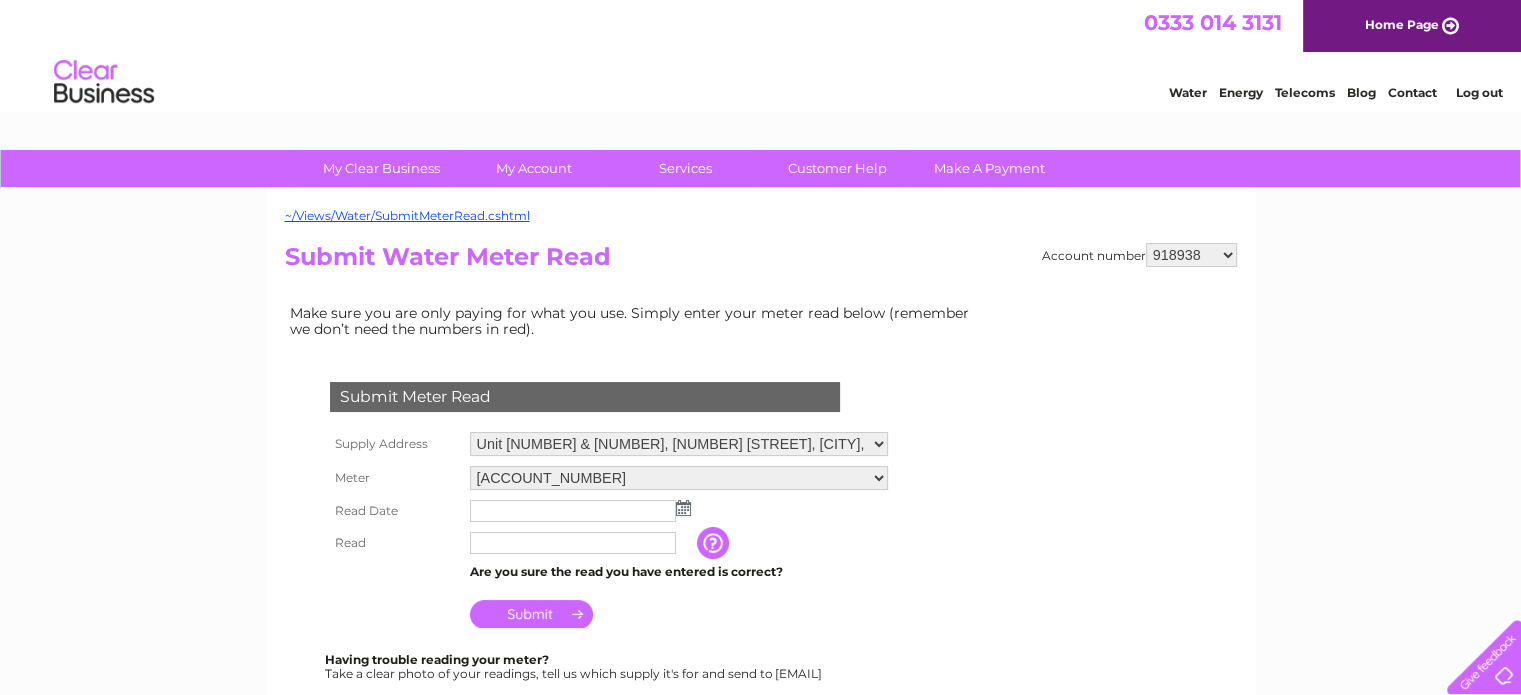 click on "~/Views/Water/SubmitMeterRead.cshtml
Account number    918938
927106
930247
934594
934597
941698
979159
989143
994306
1094838
1096227
1104726
1134318
1134853
1139327
1140013
1140304
1142816
30266118
30266119
30271444
30274533
30283766
30302318
30307420
Submit Water Meter Read
Make sure you are only paying for what you use. Simply enter your meter read below (remember we don’t need the numbers in red).
Submit Meter Read
Meter" at bounding box center [761, 586] 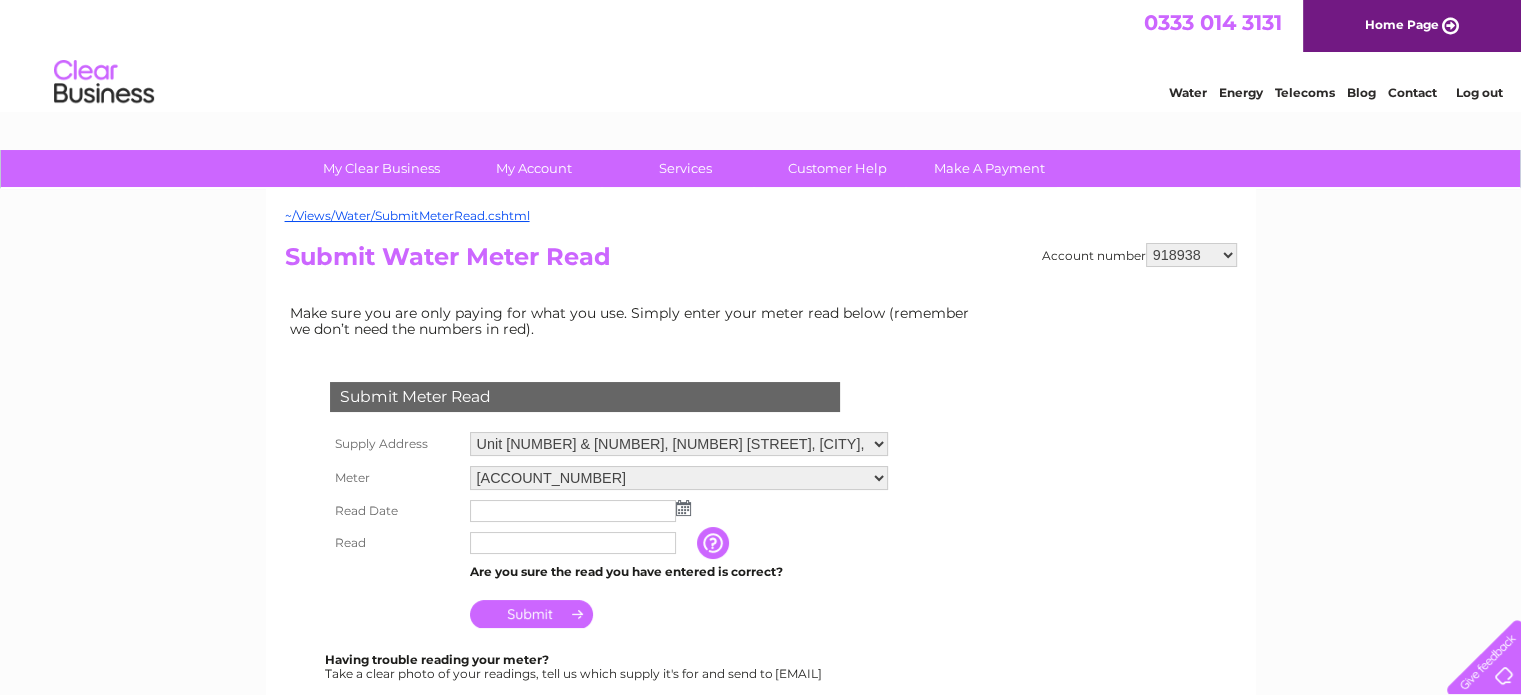 select on "927106" 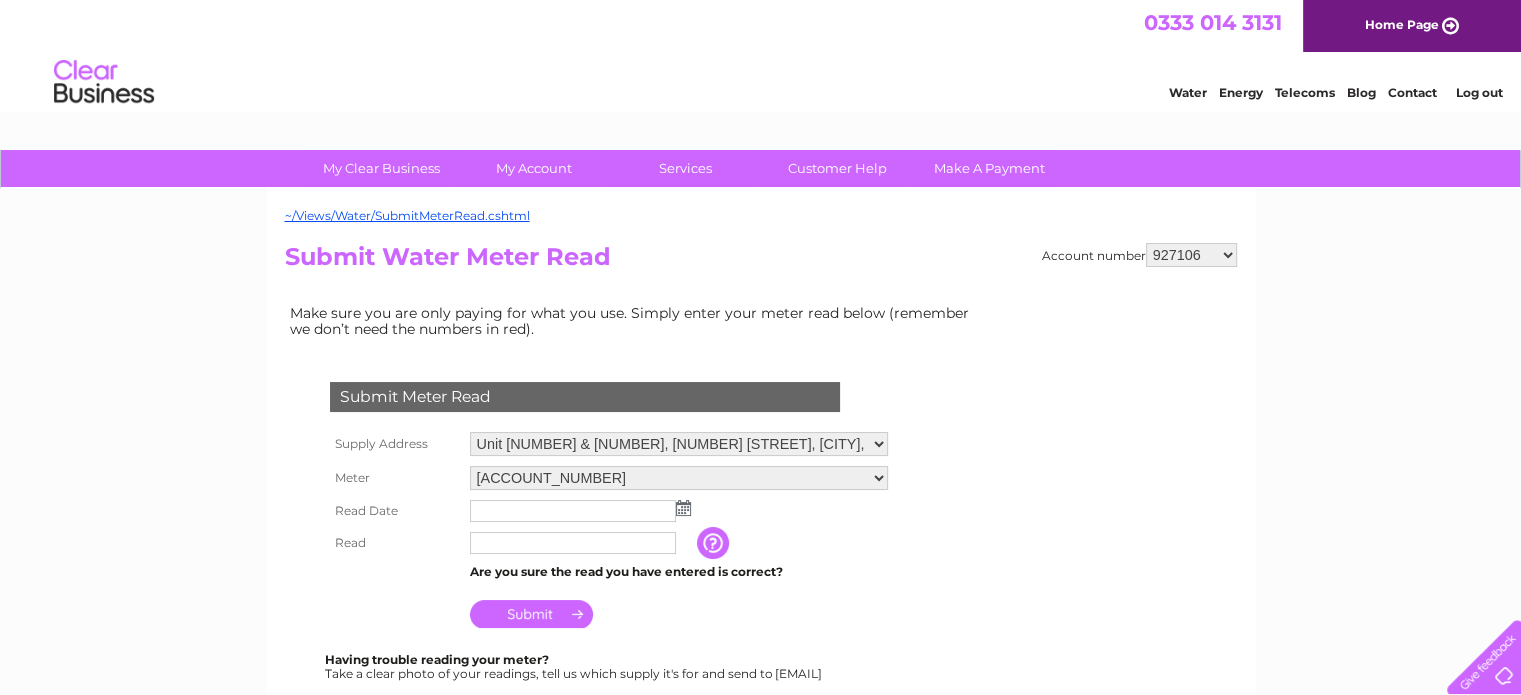 click on "918938
927106
930247
934594
934597
941698
979159
989143
994306
1094838
1096227
1104726
1134318
1134853
1139327
1140013
1140304
1142816
30266118
30266119
30271444
30274533
30283766
30302318
30307420" at bounding box center (1191, 255) 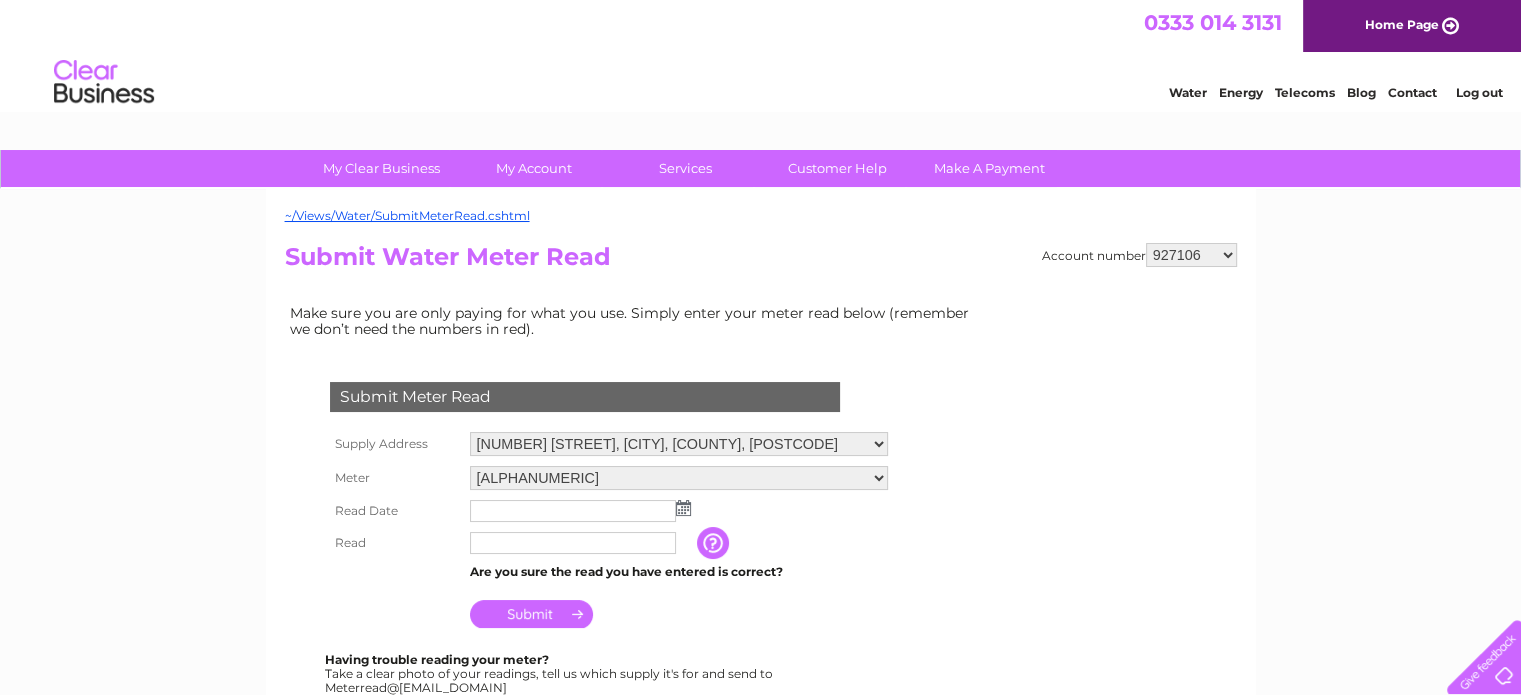 scroll, scrollTop: 0, scrollLeft: 0, axis: both 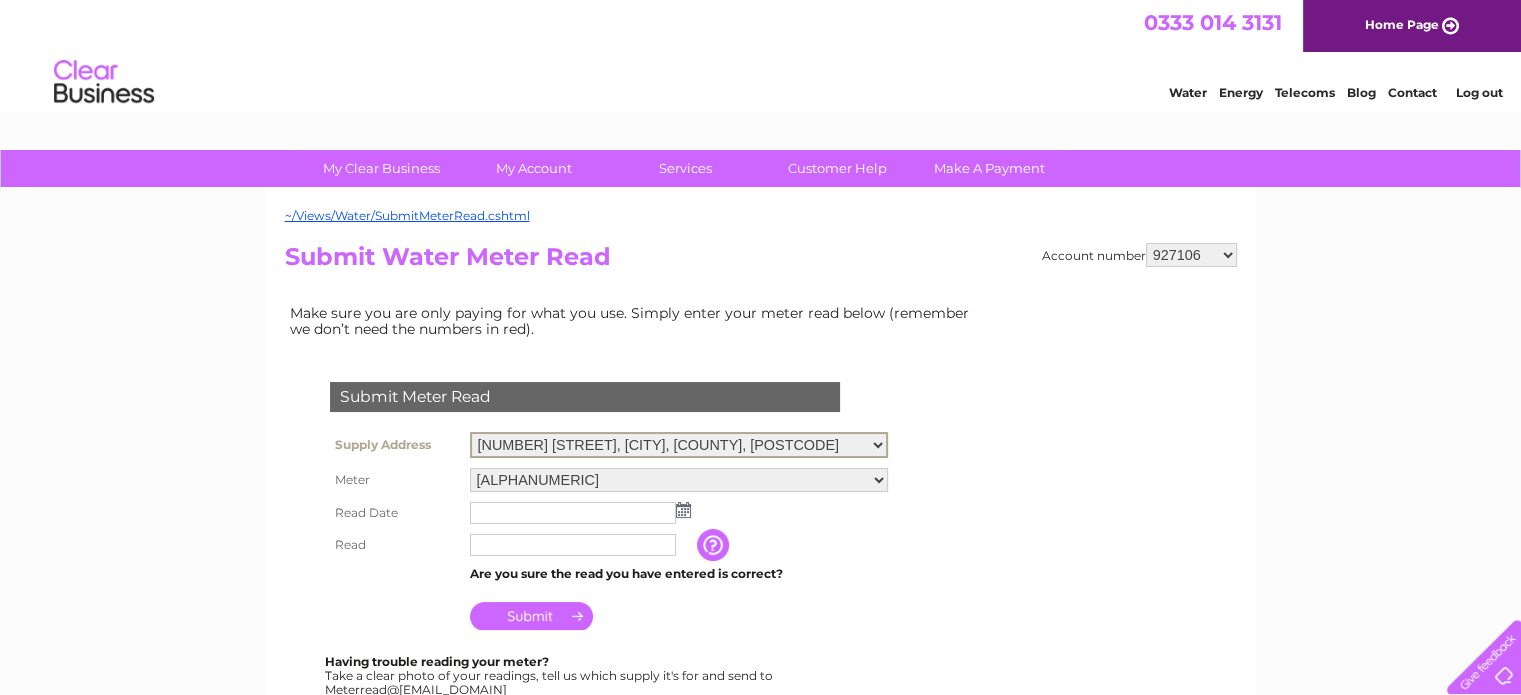 select on "469548" 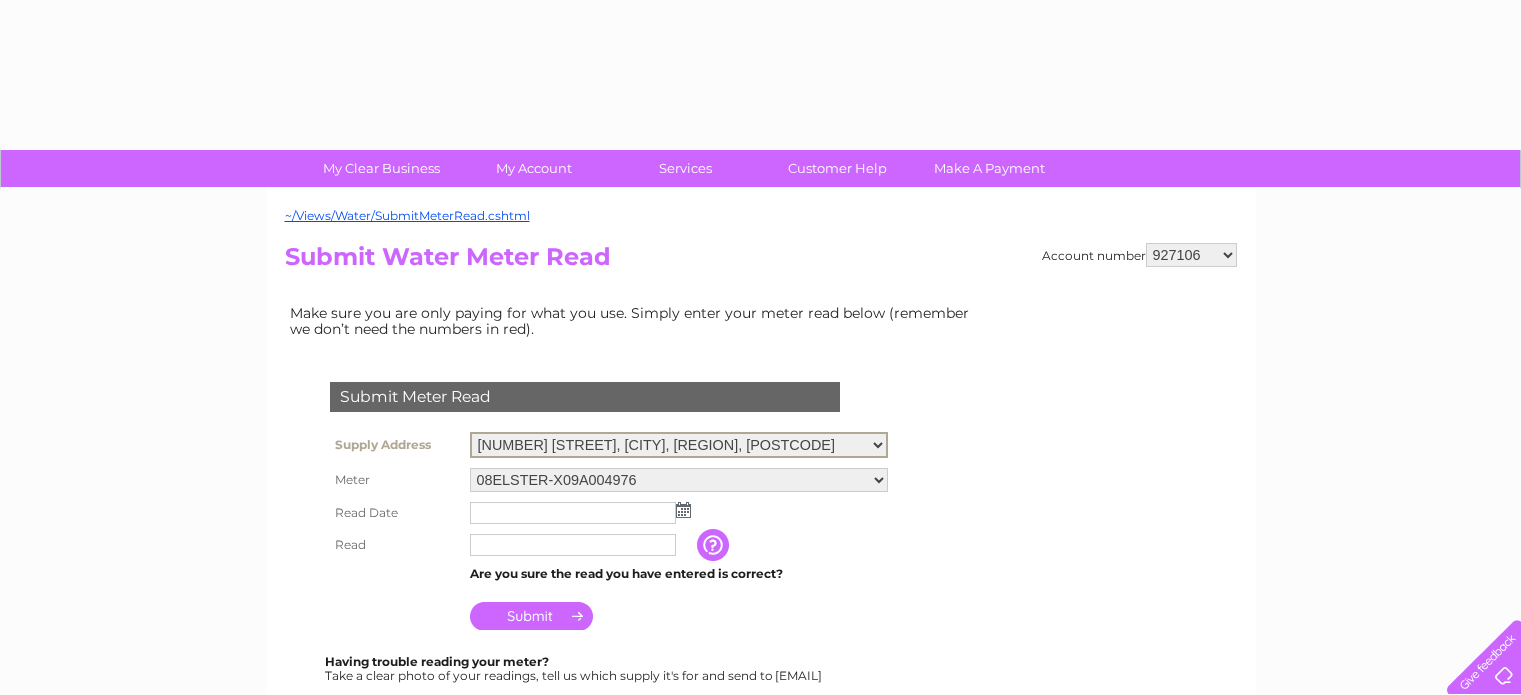 click on "[NUMBER] [STREET], [CITY], [POSTCODE]
[NUMBER] [STREET], [CITY], [POSTCODE]
[NUMBER] [STREET], [CITY], [REGION], [POSTCODE]
[FLAT_NUMBER], [BUILDING_NAME], [CITY], [POSTCODE]
[UTILITY_READING], [NUMBER] [STREET], [CITY], [REGION], [POSTCODE]
[NUMBER] [STREET], [CITY], [POSTCODE]
[NUMBER] [STREET], [CITY], [POSTCODE]
[BUILDING_NAME], [NUMBER] [STREET], [CITY], [POSTCODE]
[NUMBER] [STREET], [CITY], [REGION], [POSTCODE]
[BUILDING_NAME], [NUMBER] [STREET], [CITY], [REGION], [POSTCODE]
[UTILITY_READING], [NUMBER] [STREET], [CITY], [POSTCODE]
[NUMBER] [STREET], [CITY], [REGION], [POSTCODE]
[NUMBER] [STREET], [CITY], [POSTCODE]
[NUMBER] [STREET], [CITY], [POSTCODE]
[NUMBER] [STREET], [CITY], [POSTCODE]
[NUMBER]-[NUMBER], [STREET], [CITY], [REGION], [POSTCODE]
[NUMBER] [STREET], [CITY], [REGION], [POSTCODE]" at bounding box center [679, 445] 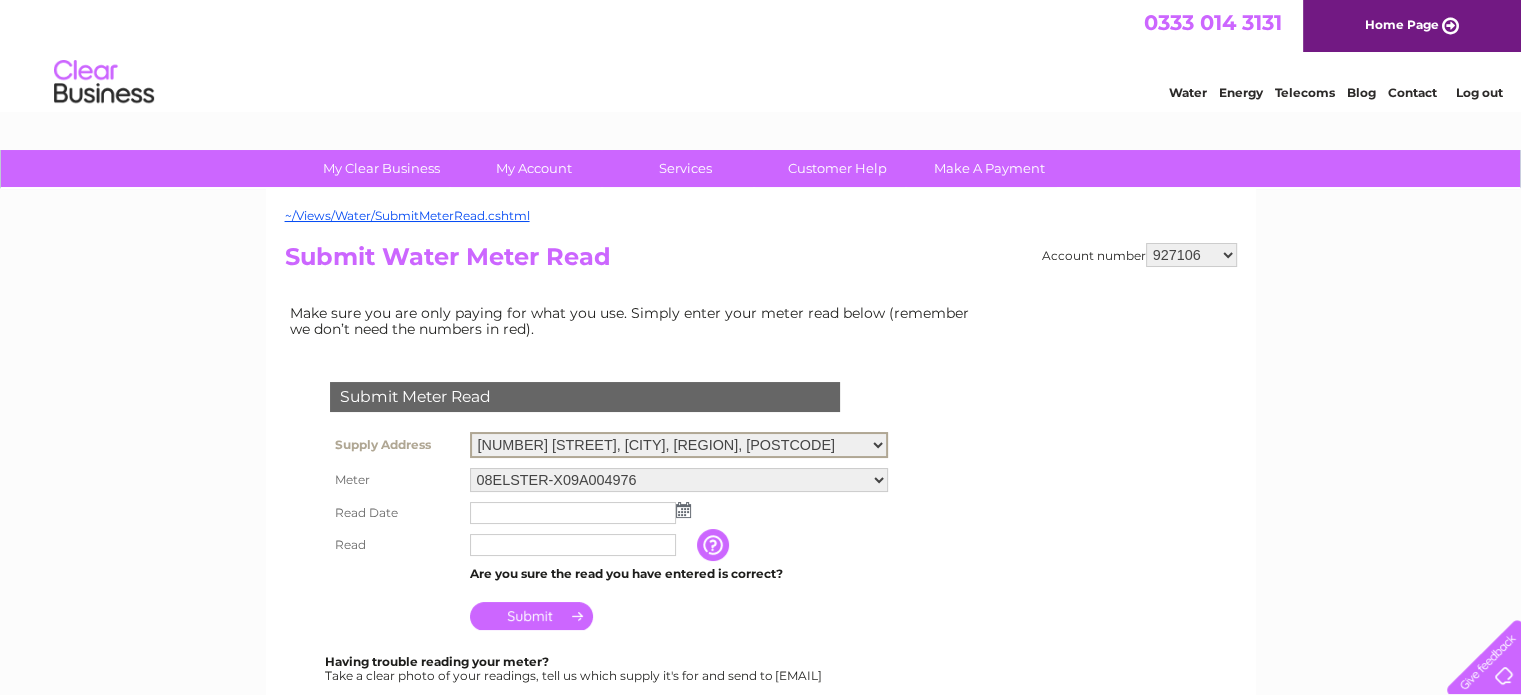 scroll, scrollTop: 0, scrollLeft: 0, axis: both 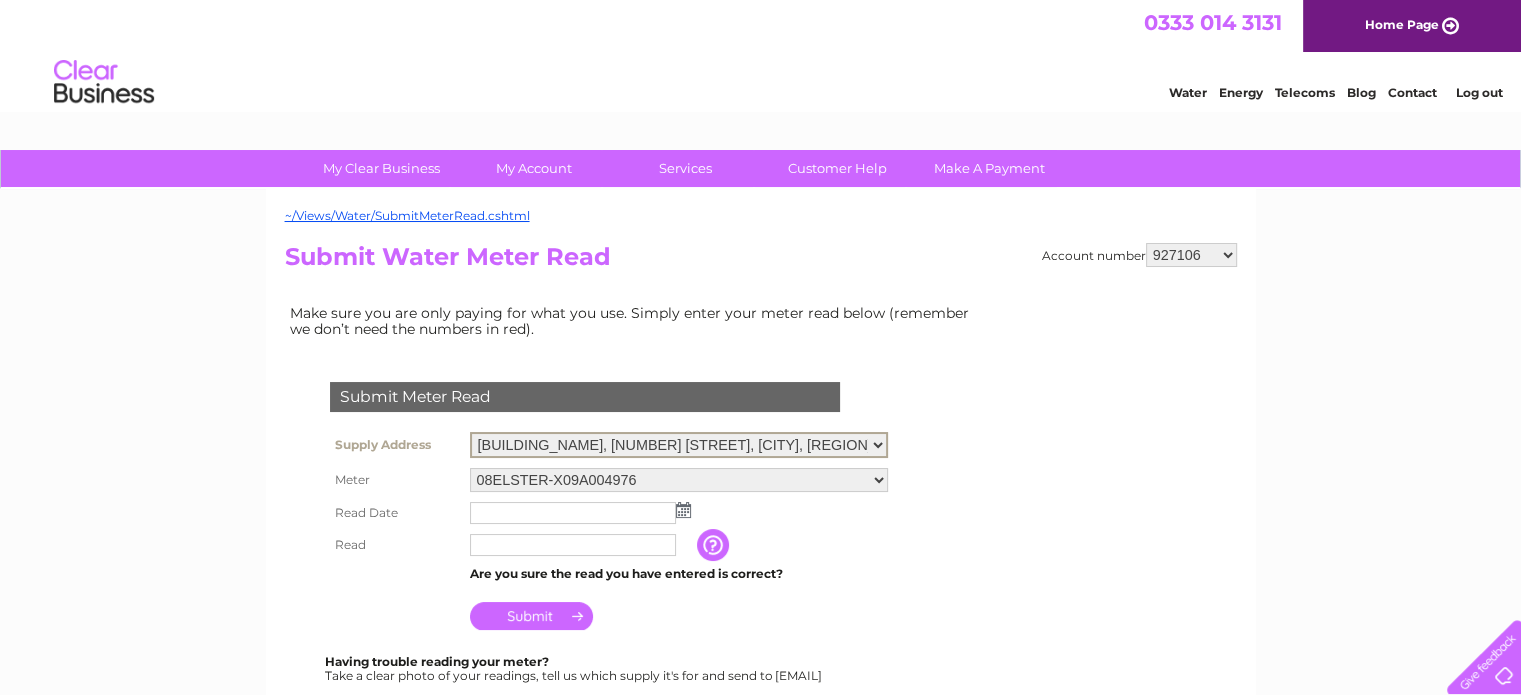 click on "[NUMBER] [STREET], [CITY], [COUNTY], [POSTCODE]
[NUMBER][STREET], [CITY], [POSTCODE]
[NUMBER] [STREET], [CITY], [POSTCODE]
Flat [NUMBER], [BUILDING_NAME], [CITY], [POSTCODE]
LL meter, [NUMBER] [STREET], [CITY], [COUNTY], [POSTCODE]
[NUMBER] [STREET], [CITY], [POSTCODE]
[NUMBER] [STREET], [CITY], [POSTCODE]
[BUILDING_NAME], [NUMBER] [STREET], [CITY], [POSTCODE]
[NUMBER] [STREET], [CITY], [COUNTY], [POSTCODE]
[BUILDING_NAME], [NUMBER] [STREET], [CITY], [COUNTY], [POSTCODE]
water meter, [NUMBER] [STREET], [CITY], [POSTCODE]
[NUMBER]-[NUMBER] [STREET], [CITY], [CITY], [POSTCODE]
[NUMBER] [STREET], [CITY], [POSTCODE]
[NUMBER] [STREET], [CITY], [POSTCODE]
[NUMBER] [STREET], [CITY], [POSTCODE]
[NUMBER]-[NUMBER], [STREET], [CITY], [COUNTY], [POSTCODE]
[NUMBER] [STREET], [CITY], [COUNTY], [POSTCODE]" at bounding box center [679, 445] 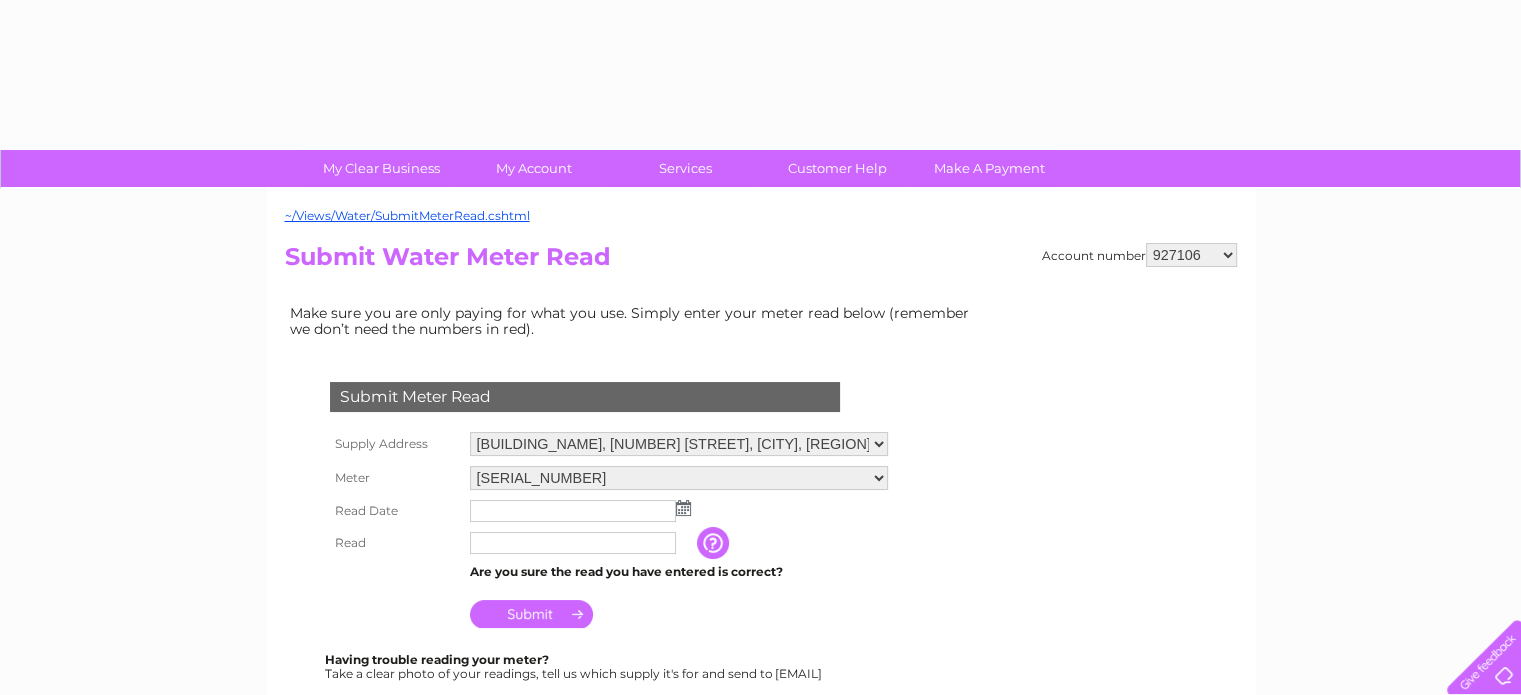 scroll, scrollTop: 0, scrollLeft: 0, axis: both 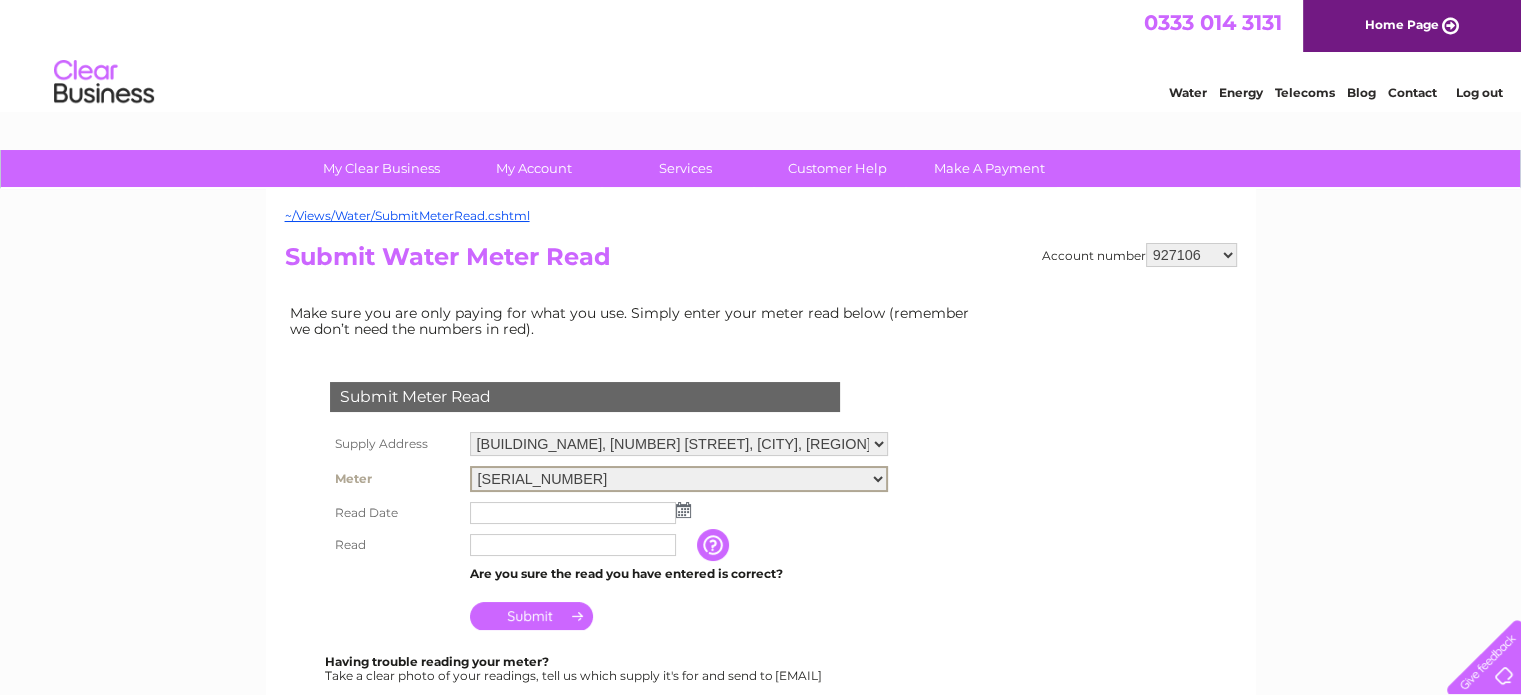 click on "06ELSTER11A129015
06ELSTER23T068358" at bounding box center (679, 479) 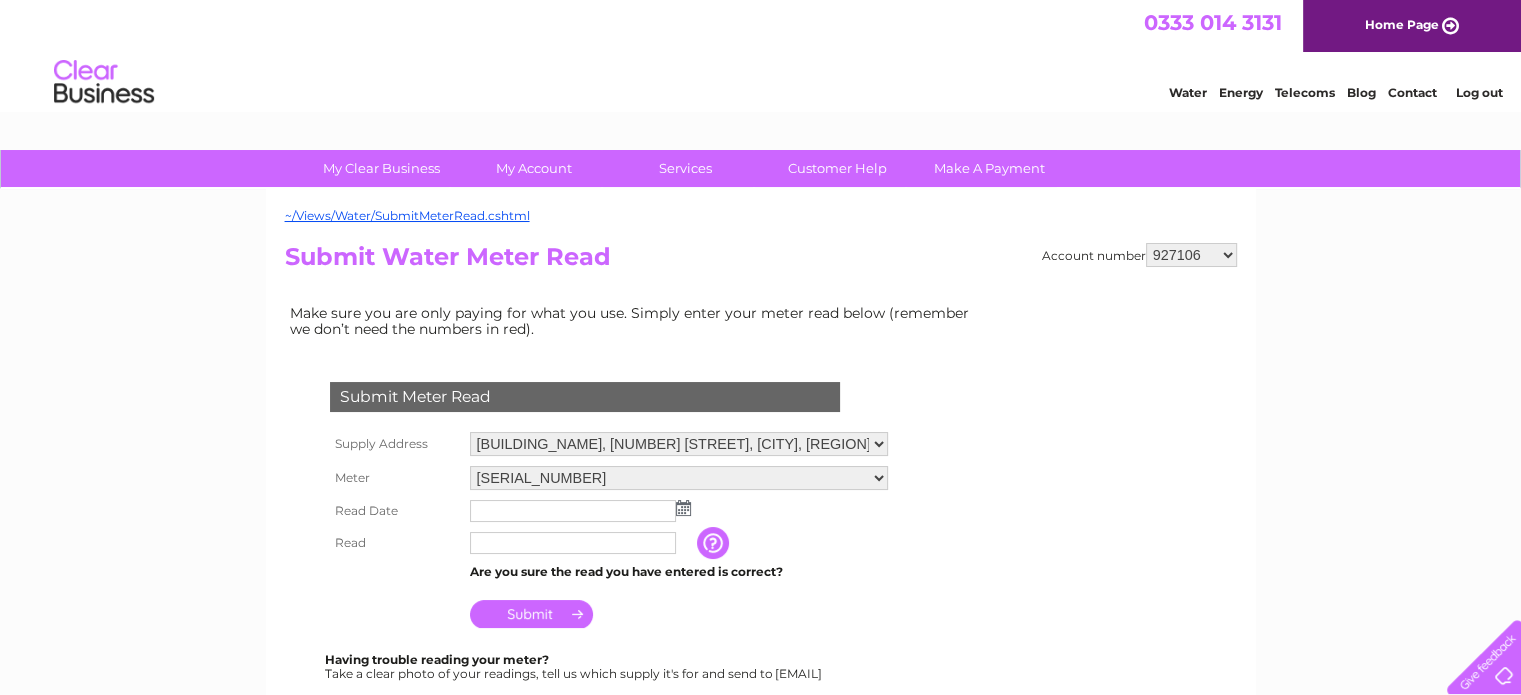 click at bounding box center [683, 508] 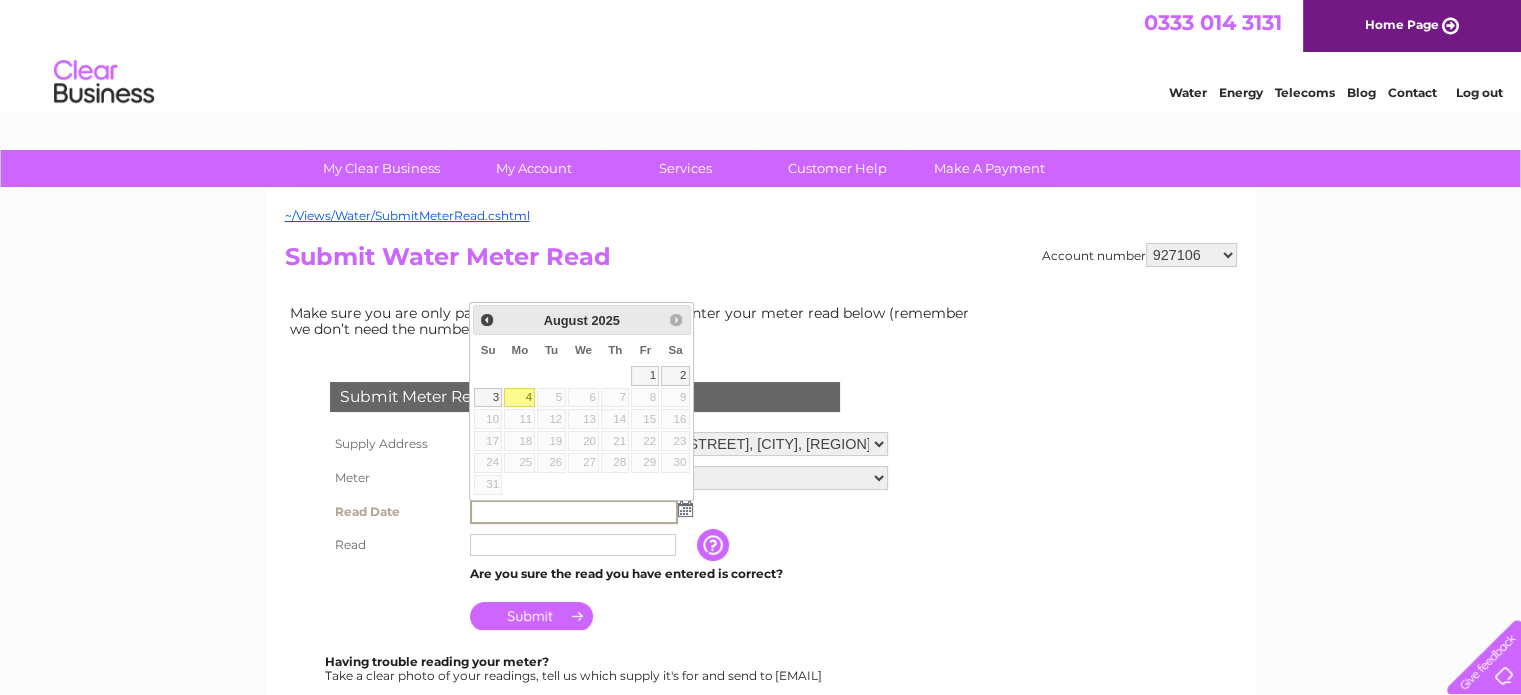 click on "4" at bounding box center (519, 398) 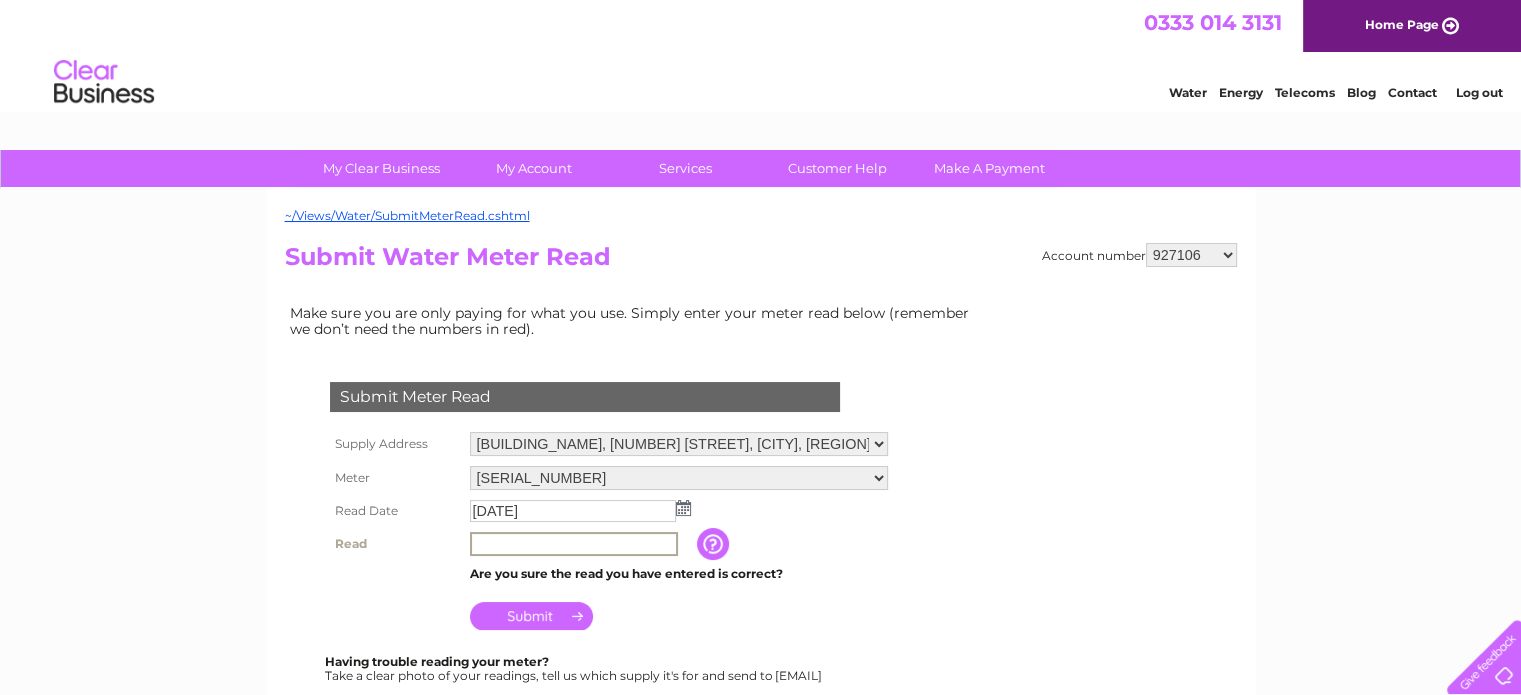 click at bounding box center [574, 544] 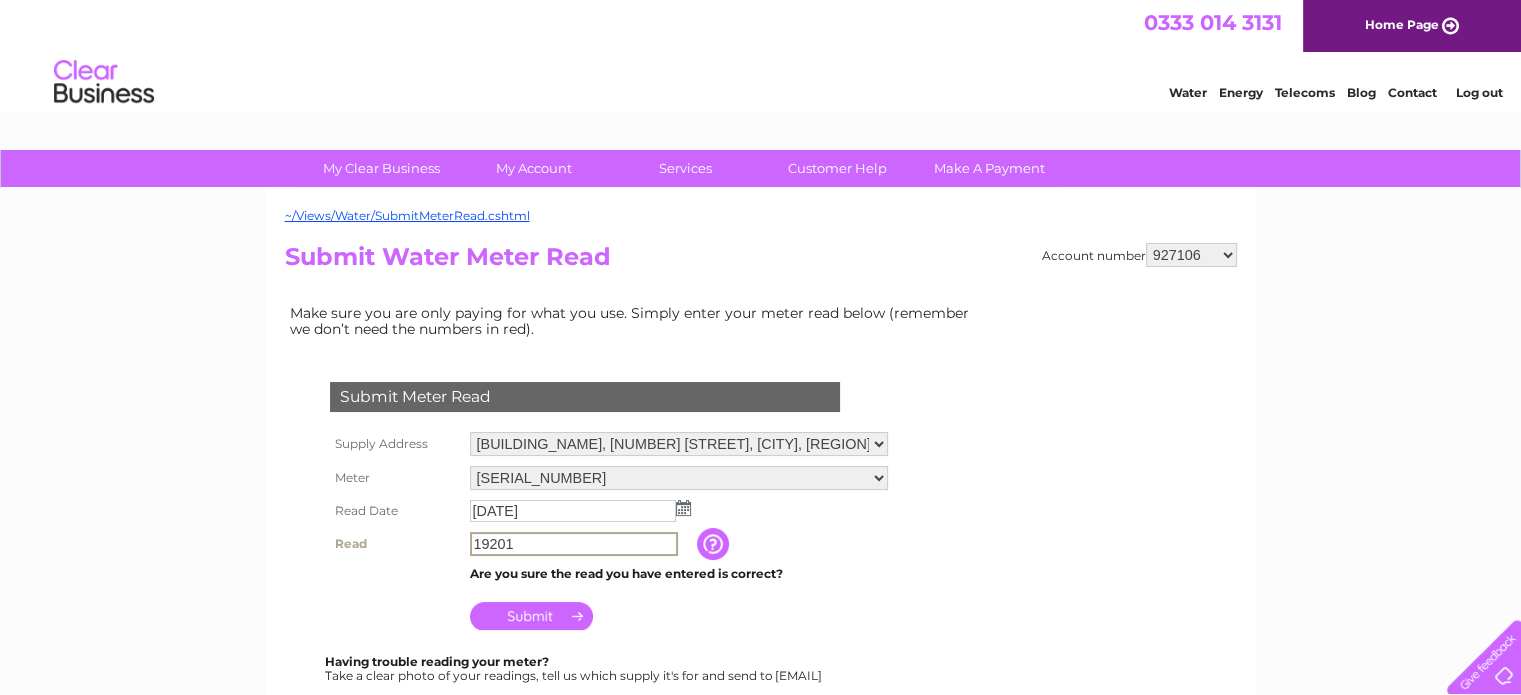 type on "19201" 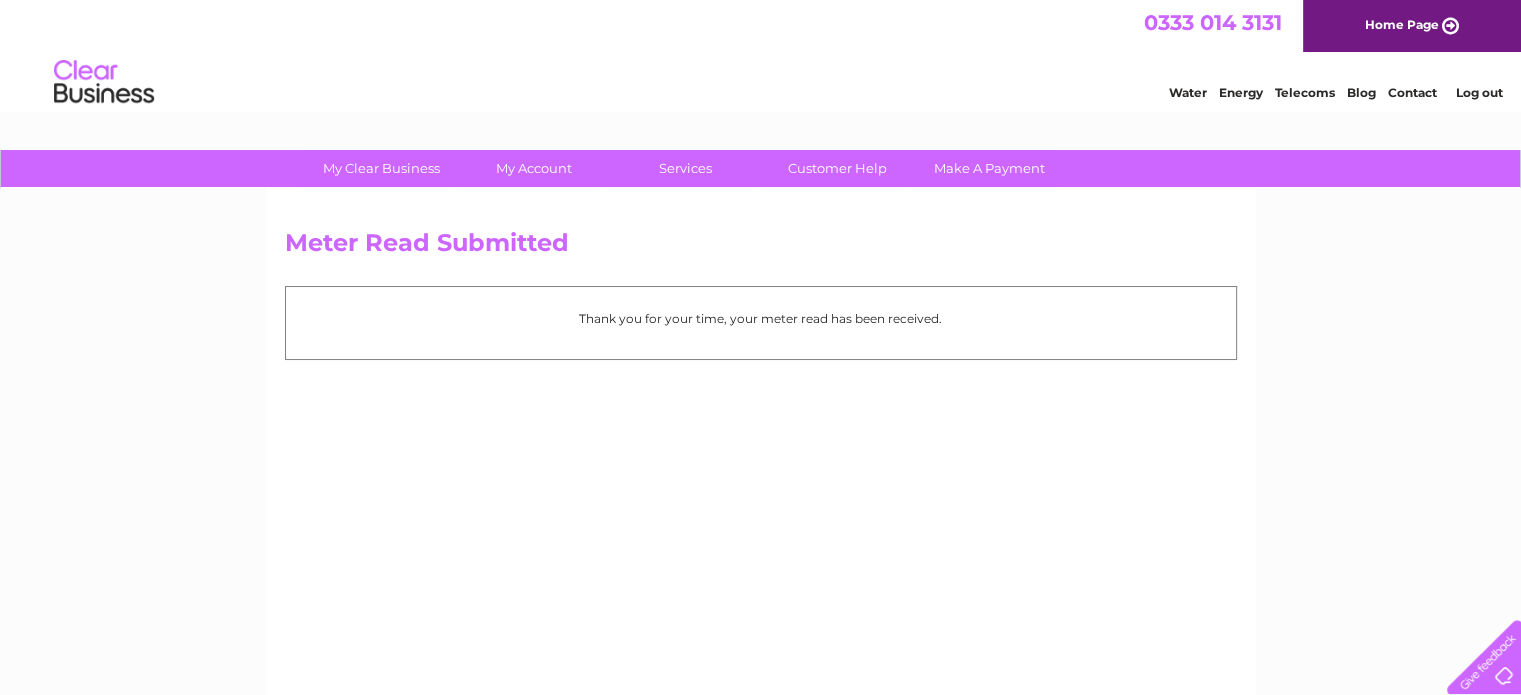 scroll, scrollTop: 0, scrollLeft: 0, axis: both 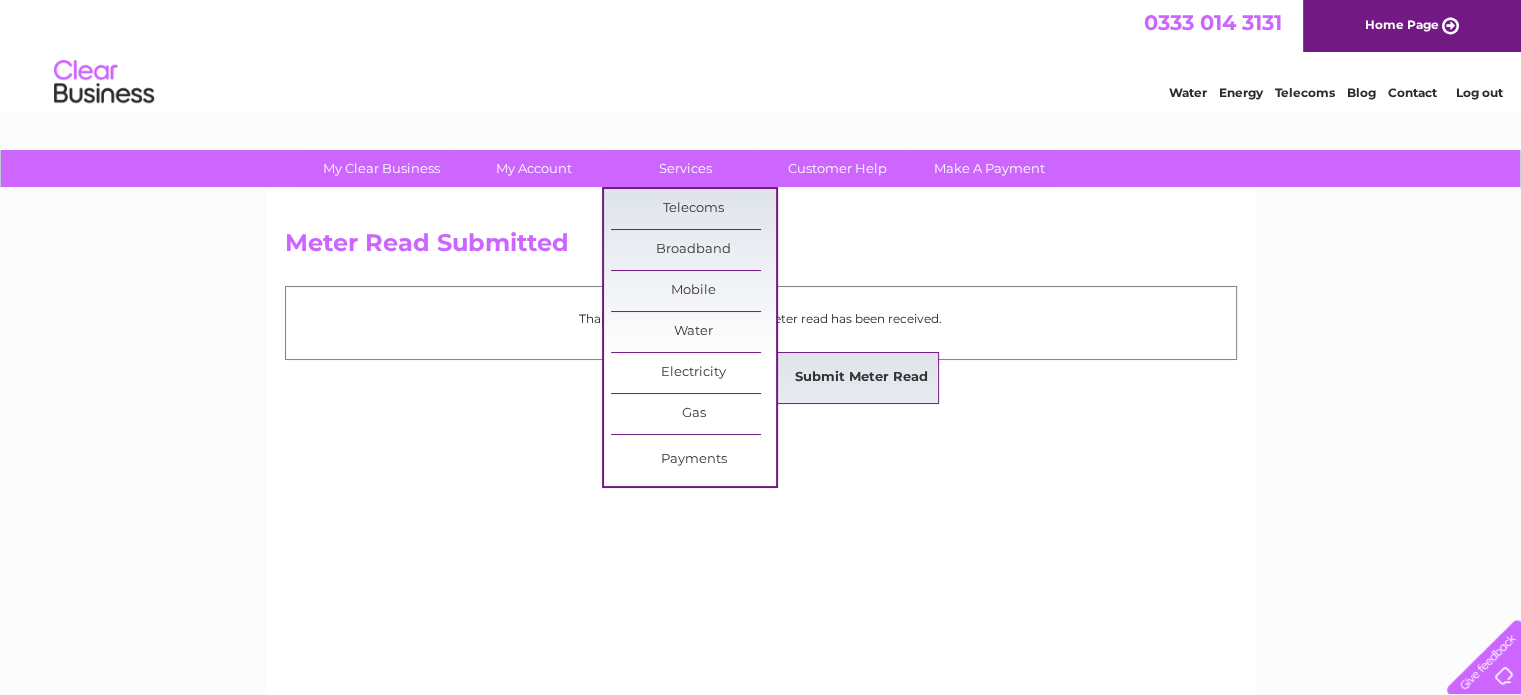 click on "Submit Meter Read" at bounding box center (861, 378) 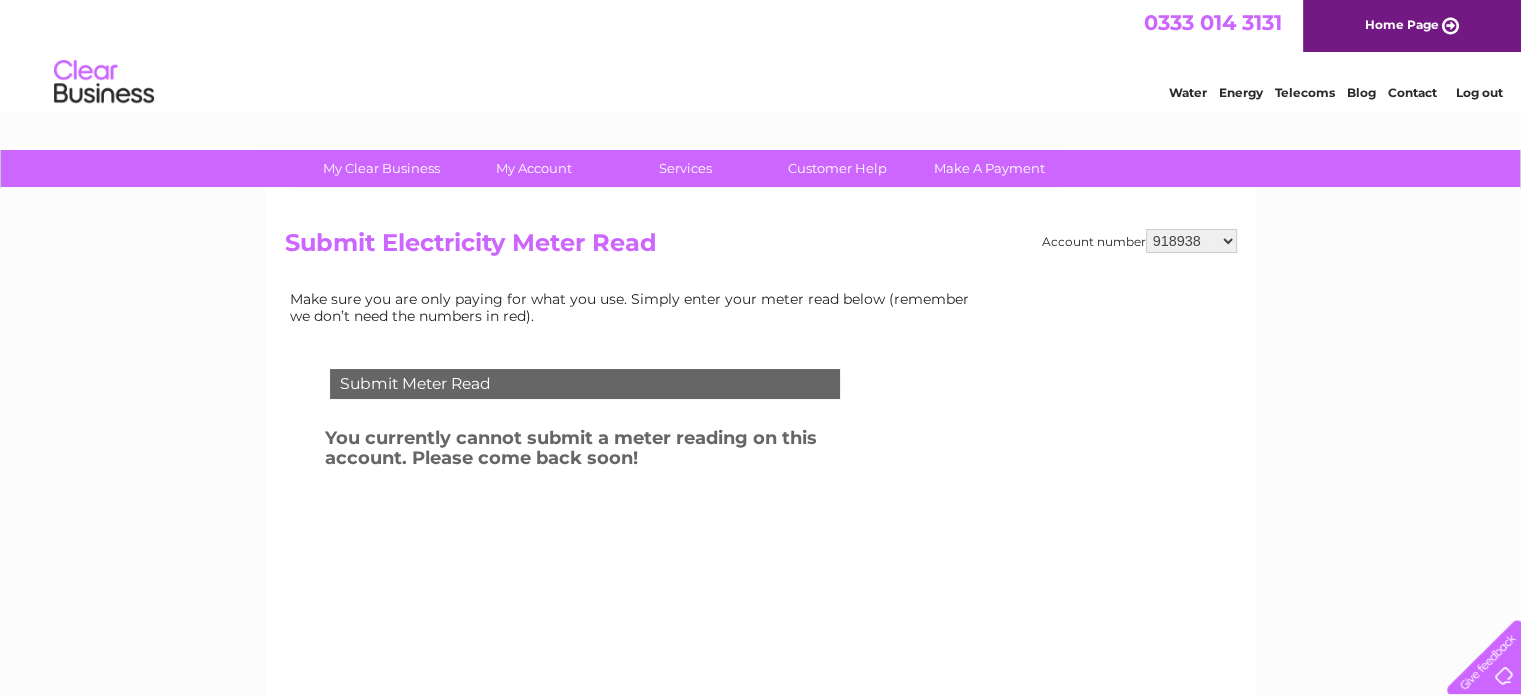 scroll, scrollTop: 0, scrollLeft: 0, axis: both 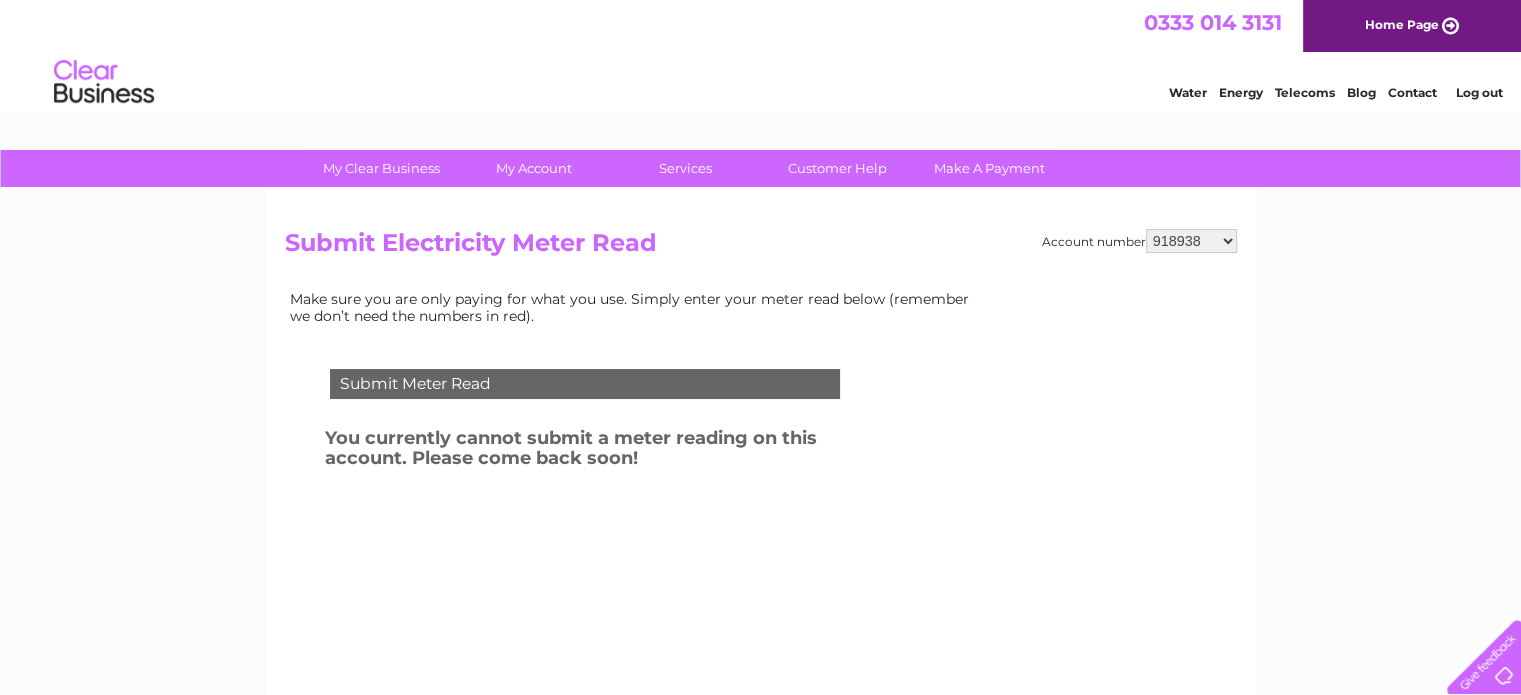 click on "918938
927106
930247
934594
934597
941698
979159
989143
994306
1094838
1096227
1104726
1134318
1134853
1139327
1140013
1140304
1142816
30266118
30266119
30271444
30274533
30283766
30302318
30307420" at bounding box center (1191, 241) 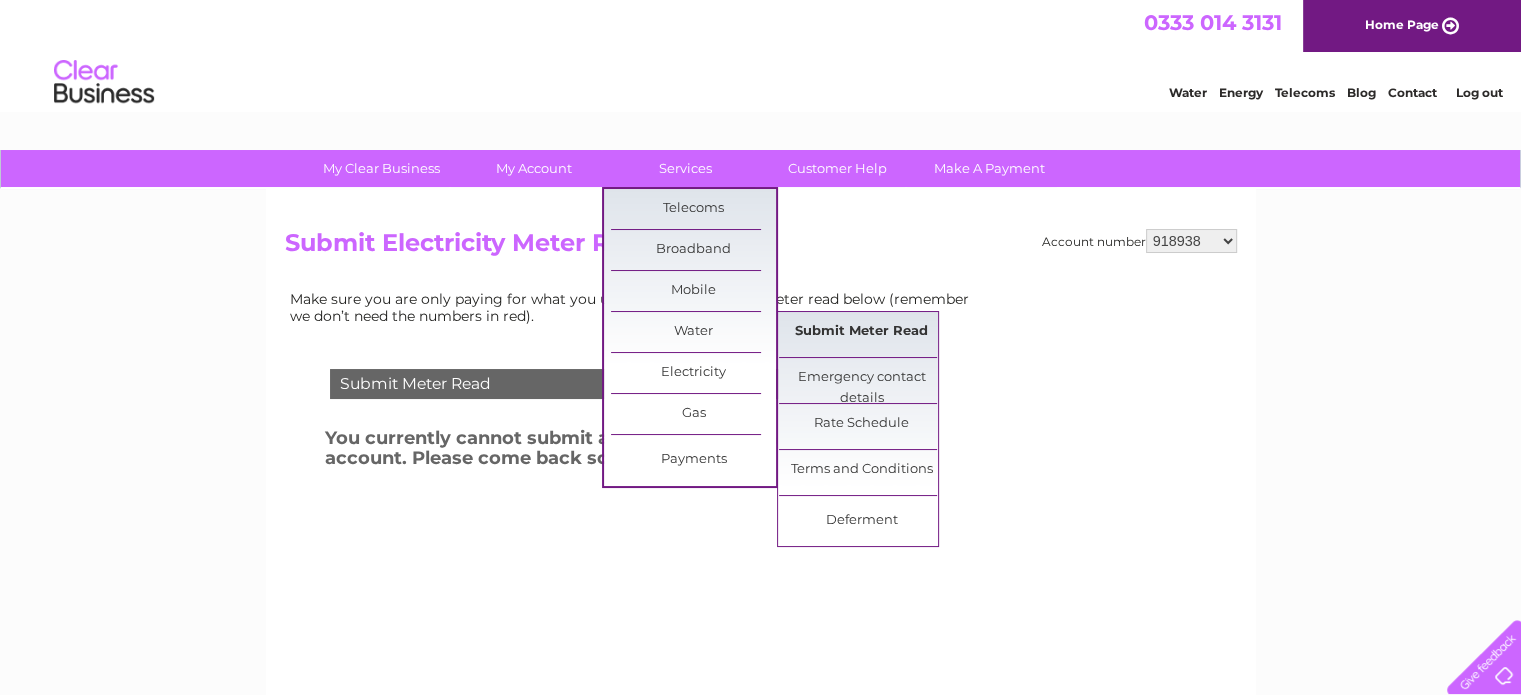 click on "Submit Meter Read" at bounding box center [861, 332] 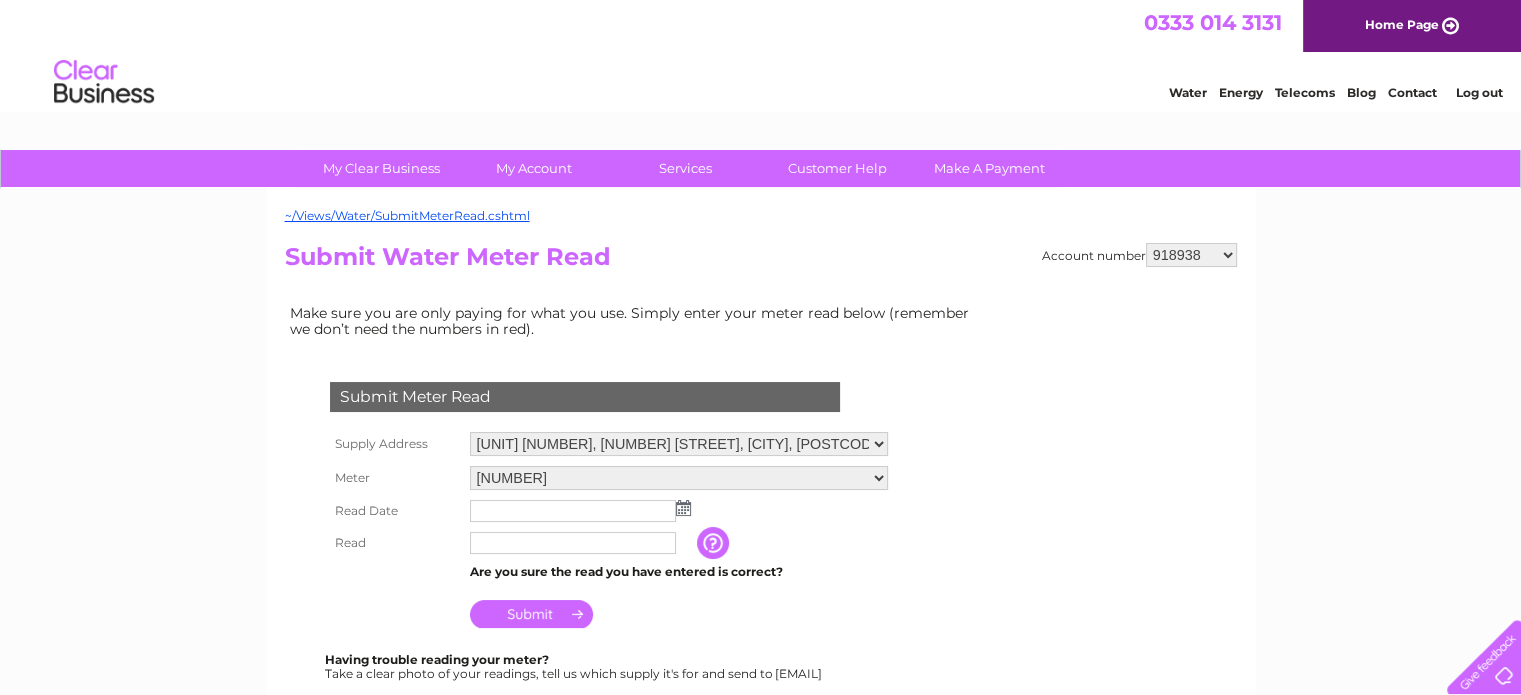 scroll, scrollTop: 0, scrollLeft: 0, axis: both 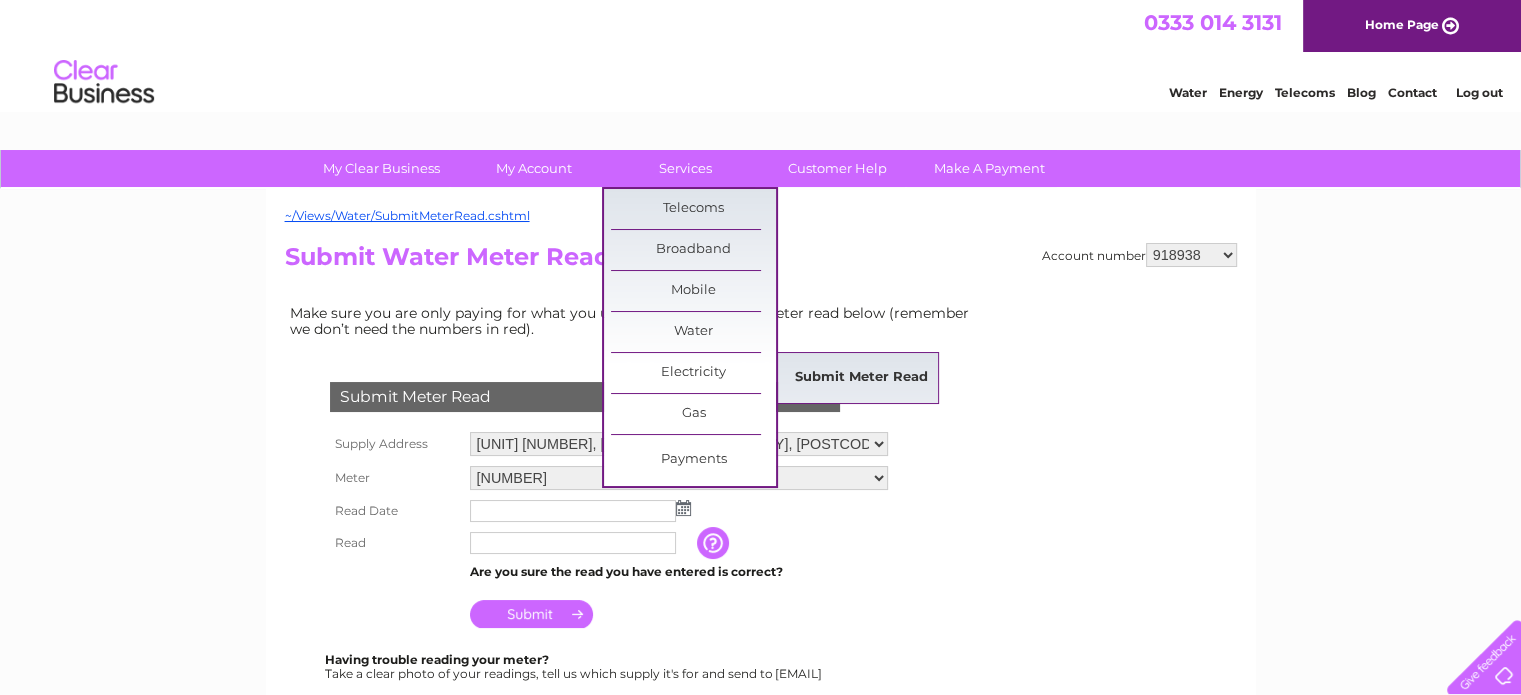 click on "Submit Meter Read" at bounding box center [861, 378] 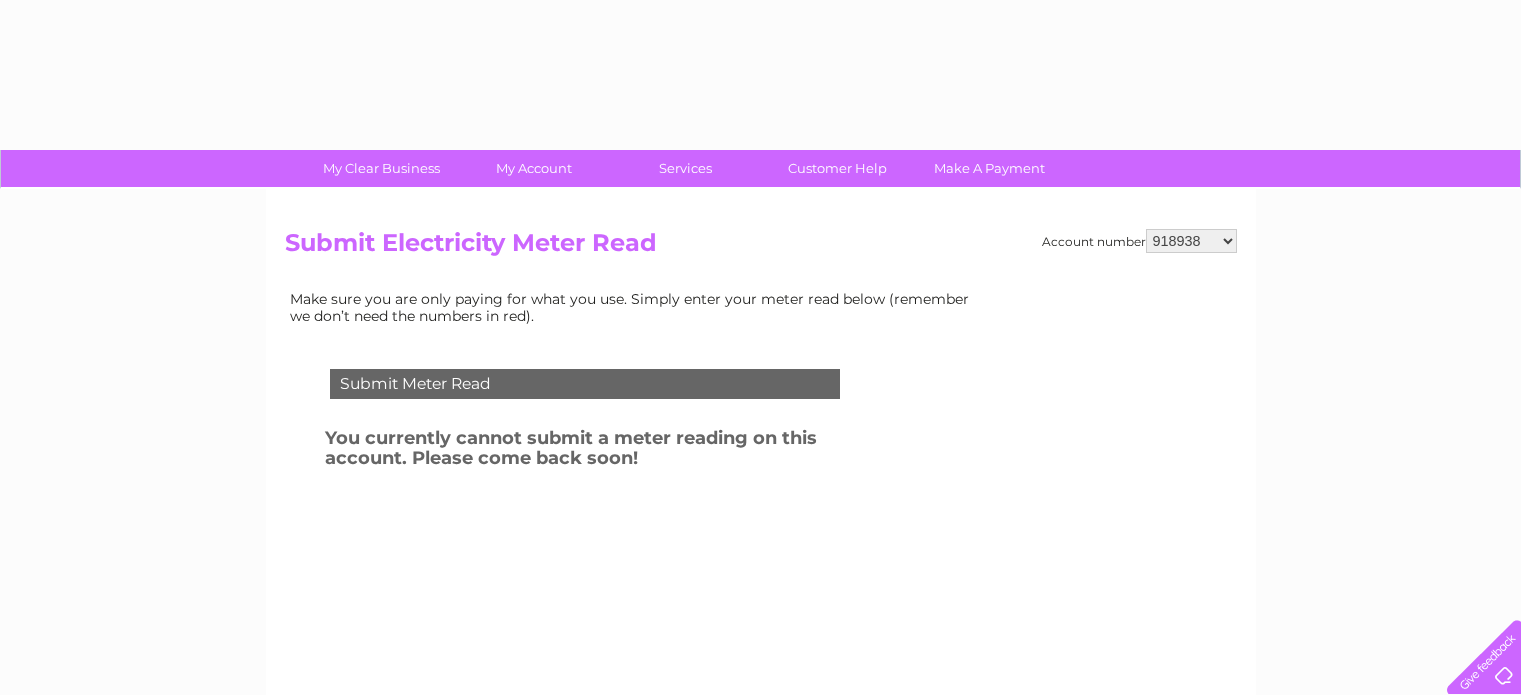click on "Submit Electricity Meter Read" at bounding box center (761, 248) 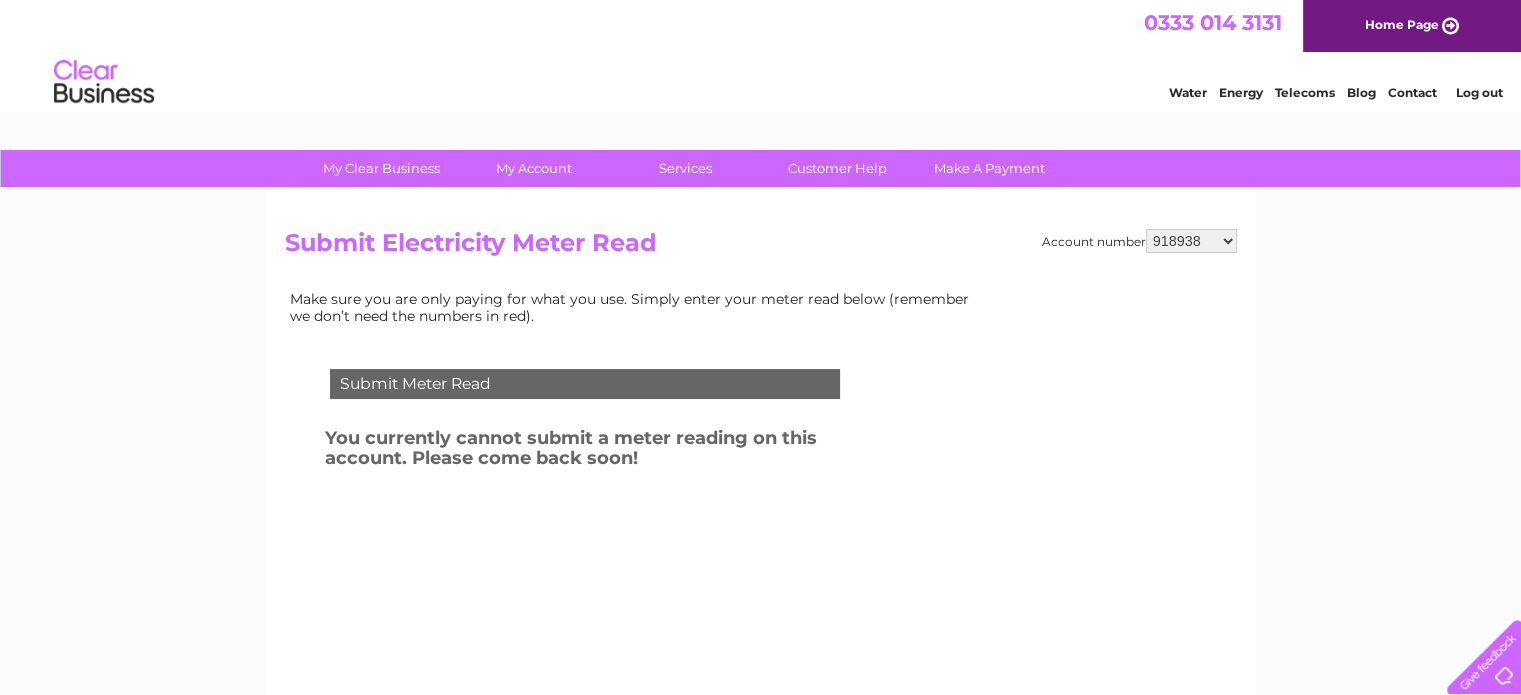scroll, scrollTop: 0, scrollLeft: 0, axis: both 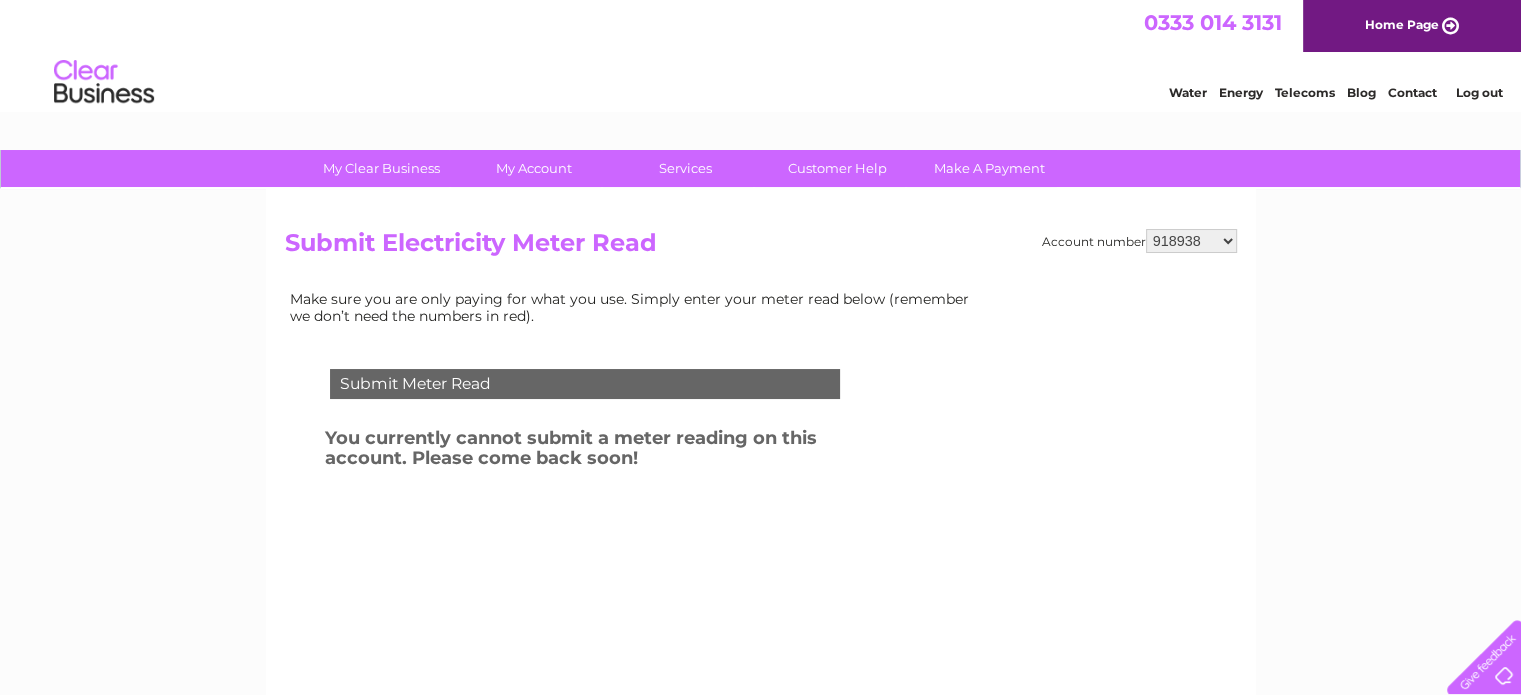 select on "1134853" 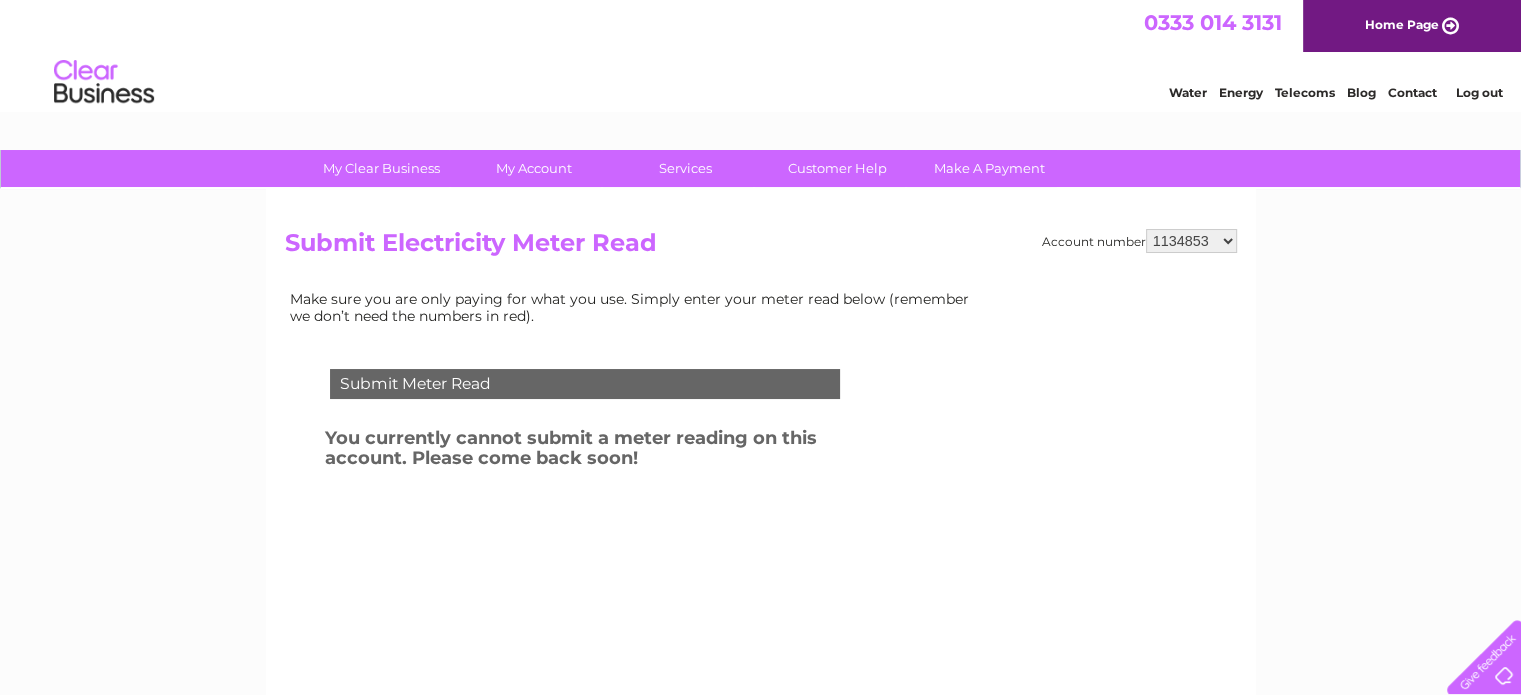 click on "918938
927106
930247
934594
934597
941698
979159
989143
994306
1094838
1096227
1104726
1134318
1134853
1139327
1140013
1140304
1142816
30266118
30266119
30271444
30274533
30283766
30302318
30307420" at bounding box center [1191, 241] 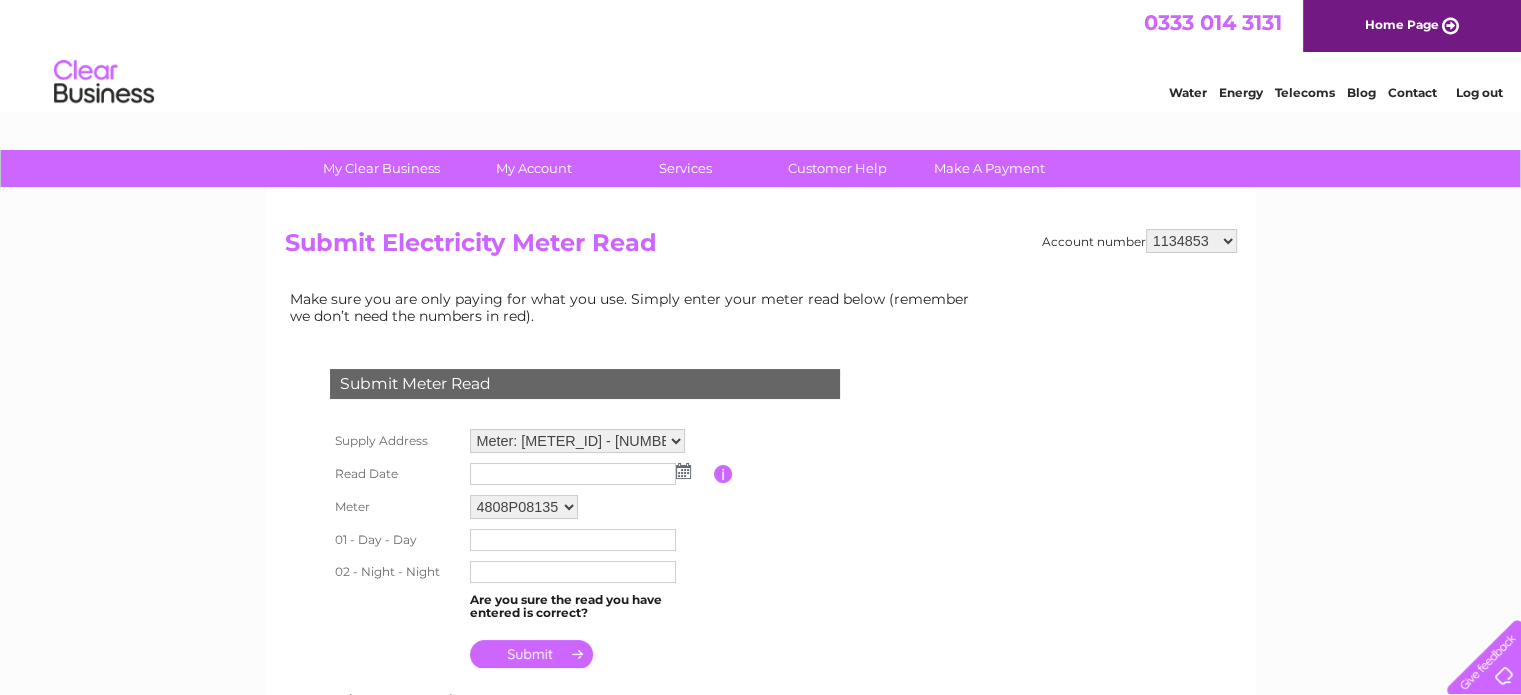 scroll, scrollTop: 0, scrollLeft: 0, axis: both 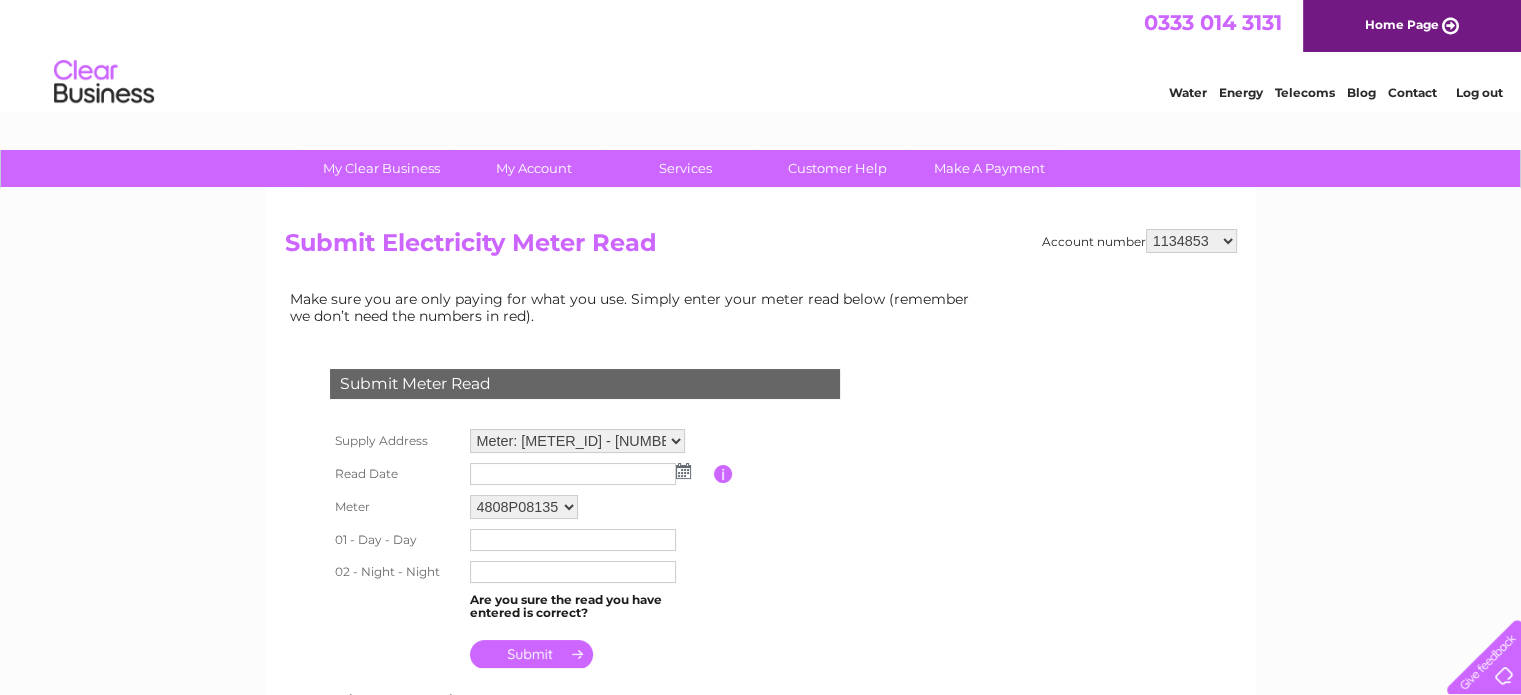 click on "Meter: [METER_ID] - [NUMBER] [STREET], [CITY], [POSTAL_CODE]
Meter: [METER_ID] - [UNIT], [NUMBER] [STREET], [CITY], [POSTAL_CODE]
Meter: [METER_ID] - [UNIT], [BUILDING_NAME], [STREET], [CITY], [POSTAL_CODE]" at bounding box center [577, 441] 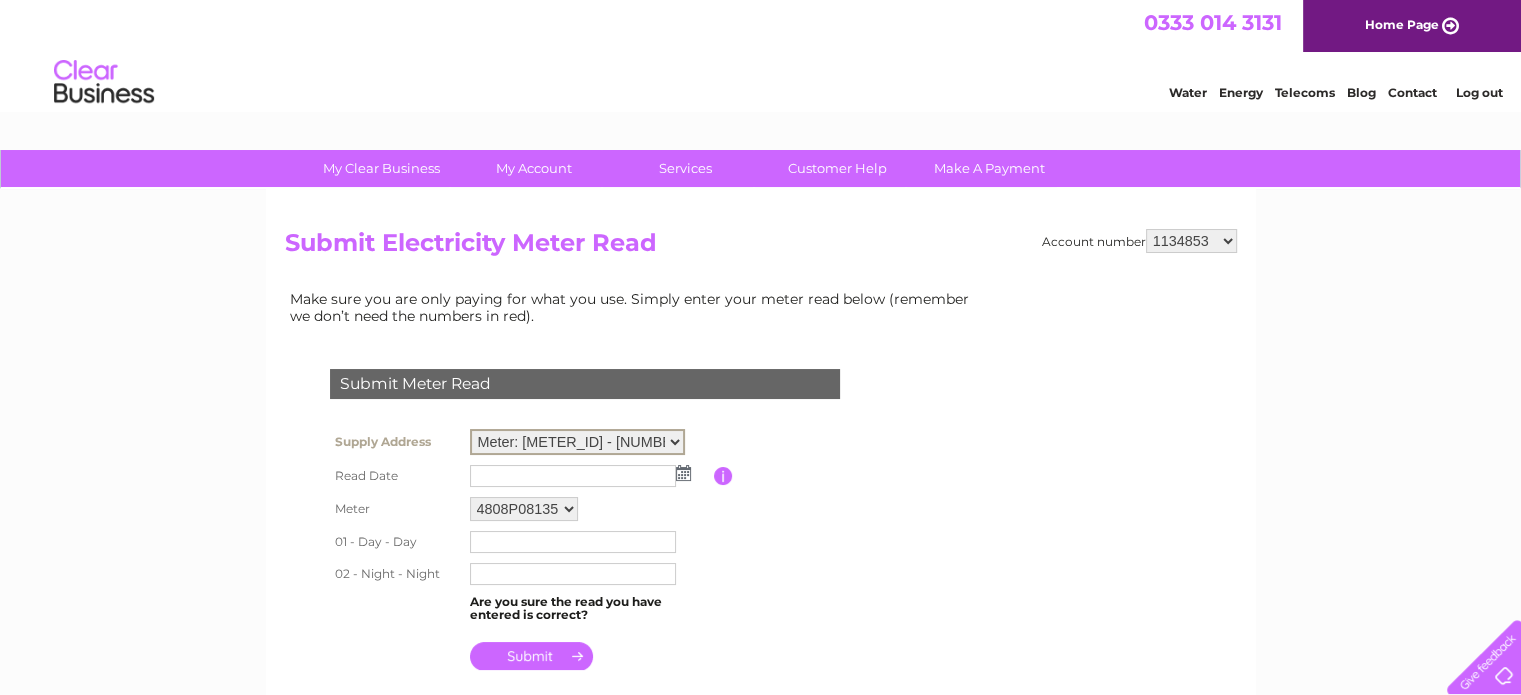 select on "130809" 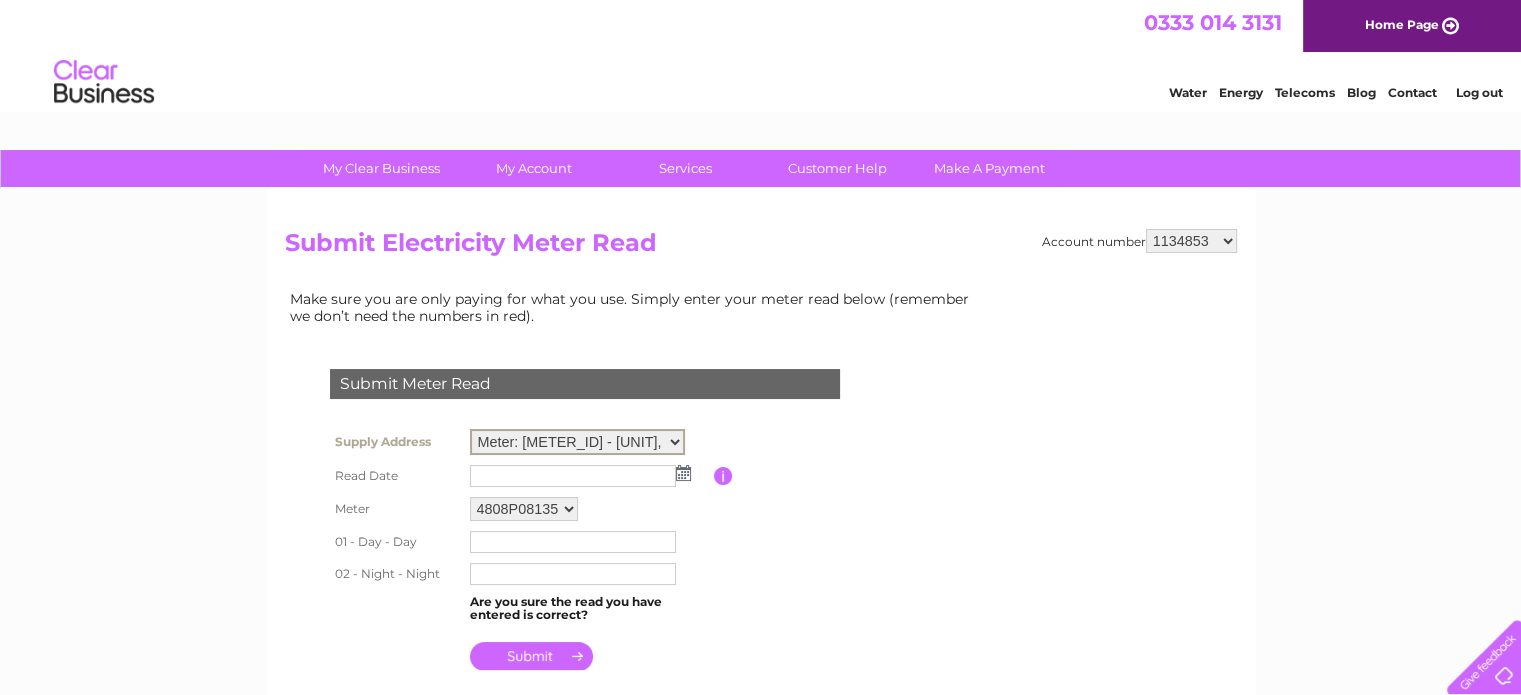 click on "Meter: [METER_ID] - [NUMBER] [STREET], [CITY], [POSTAL_CODE]
Meter: [METER_ID] - [UNIT], [NUMBER] [STREET], [CITY], [POSTAL_CODE]
Meter: [METER_ID] - [UNIT], [BUILDING_NAME], [STREET], [CITY], [POSTAL_CODE]" at bounding box center [577, 442] 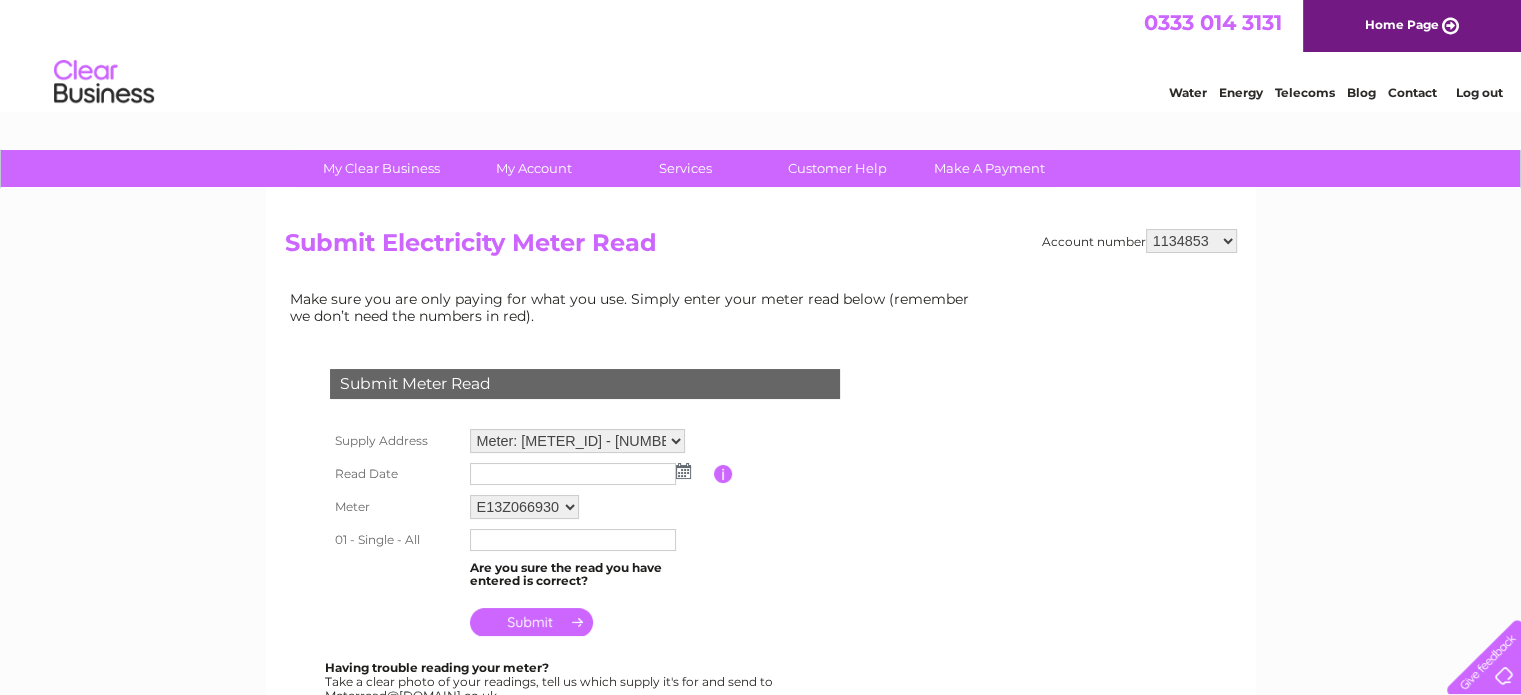 scroll, scrollTop: 0, scrollLeft: 0, axis: both 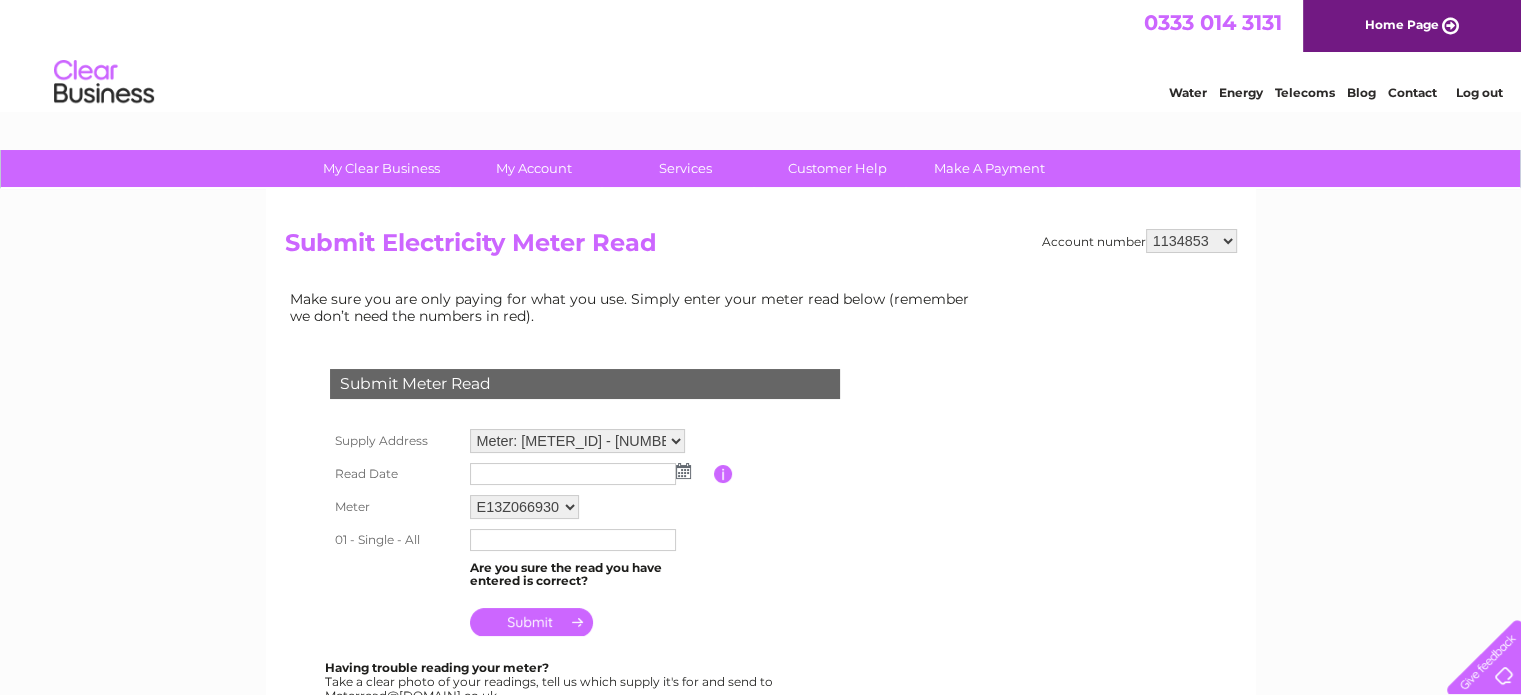 drag, startPoint x: 0, startPoint y: 0, endPoint x: 682, endPoint y: 467, distance: 826.567 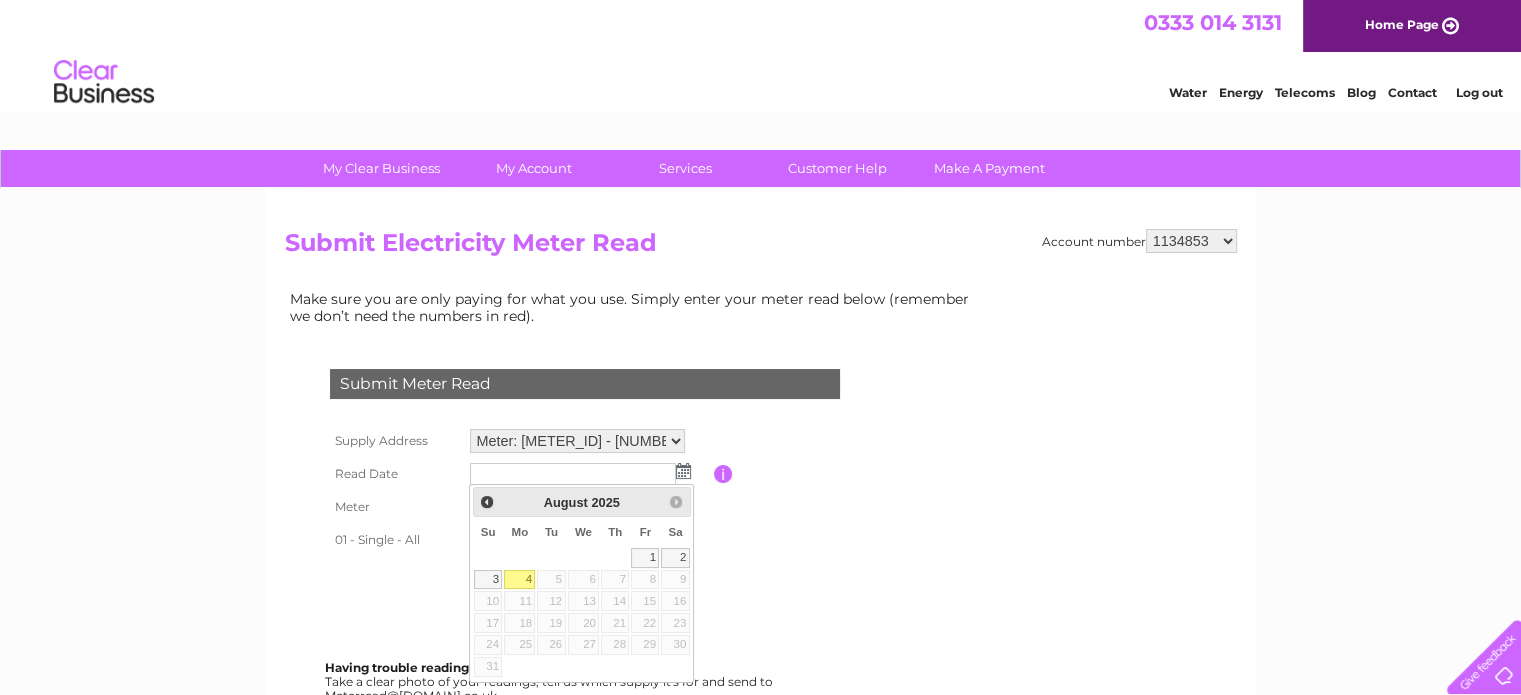 click on "4" at bounding box center [519, 580] 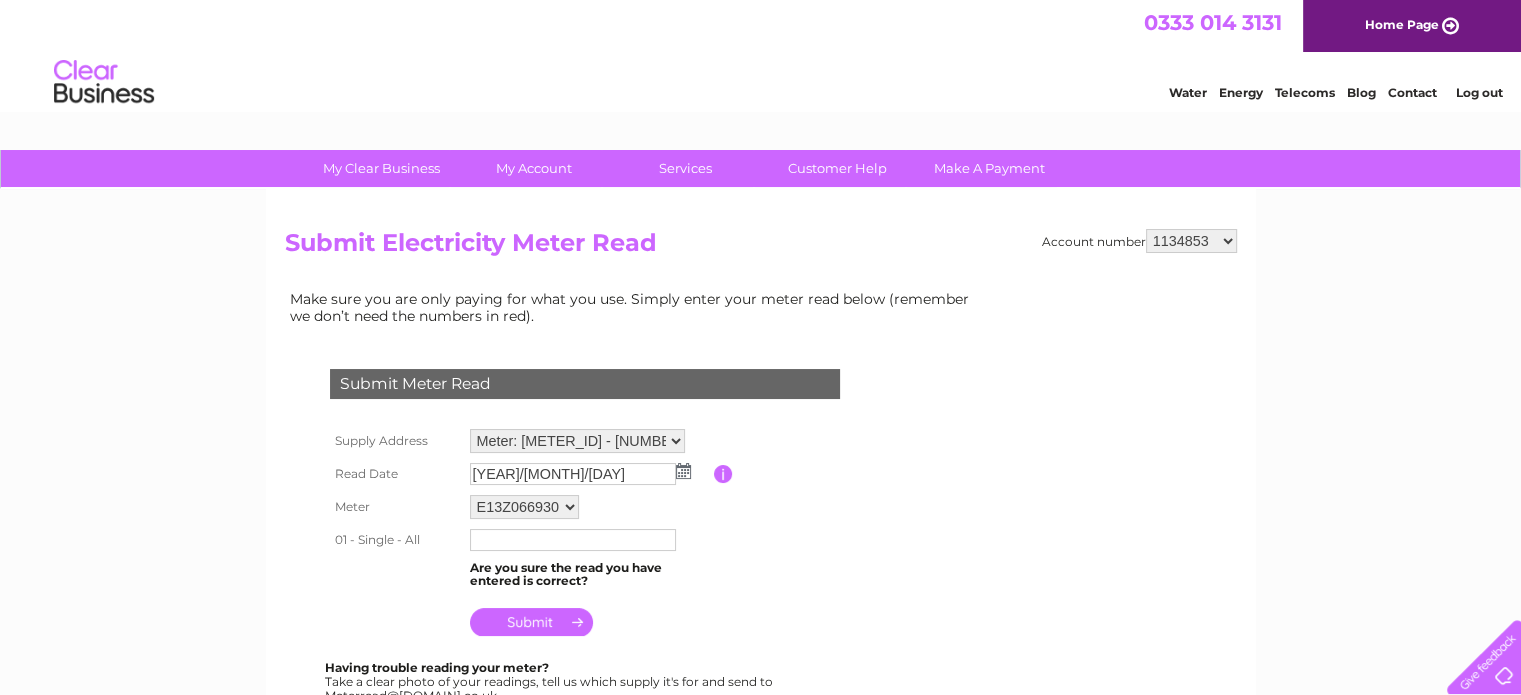 click at bounding box center (573, 540) 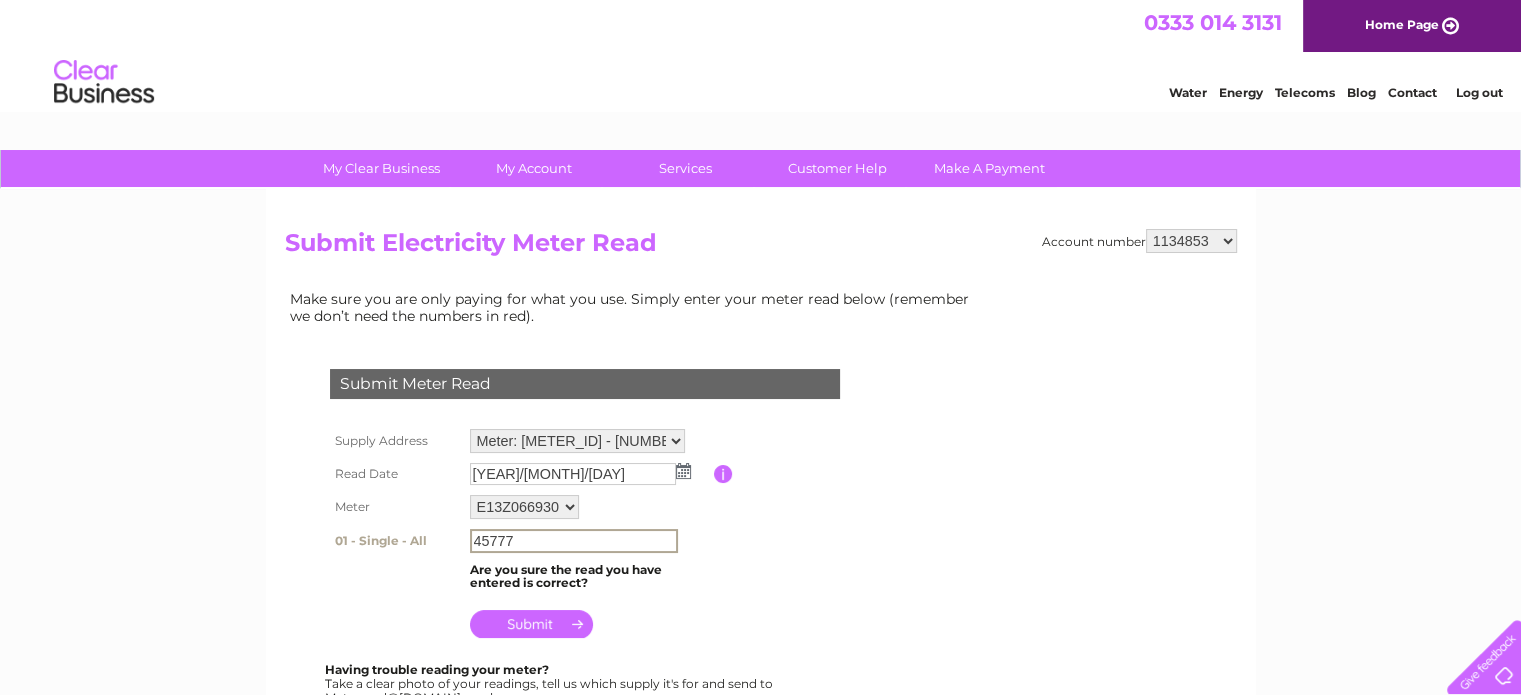 type on "45777" 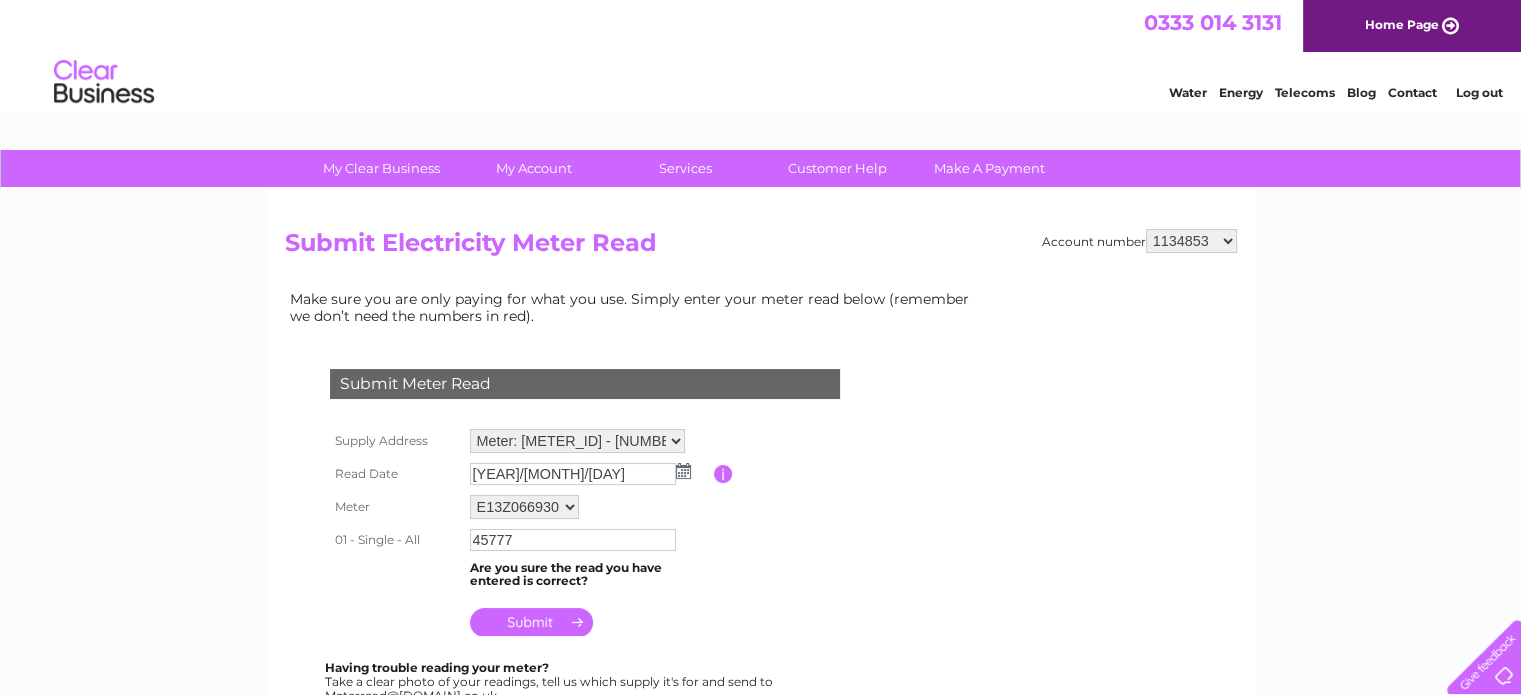 click at bounding box center (531, 622) 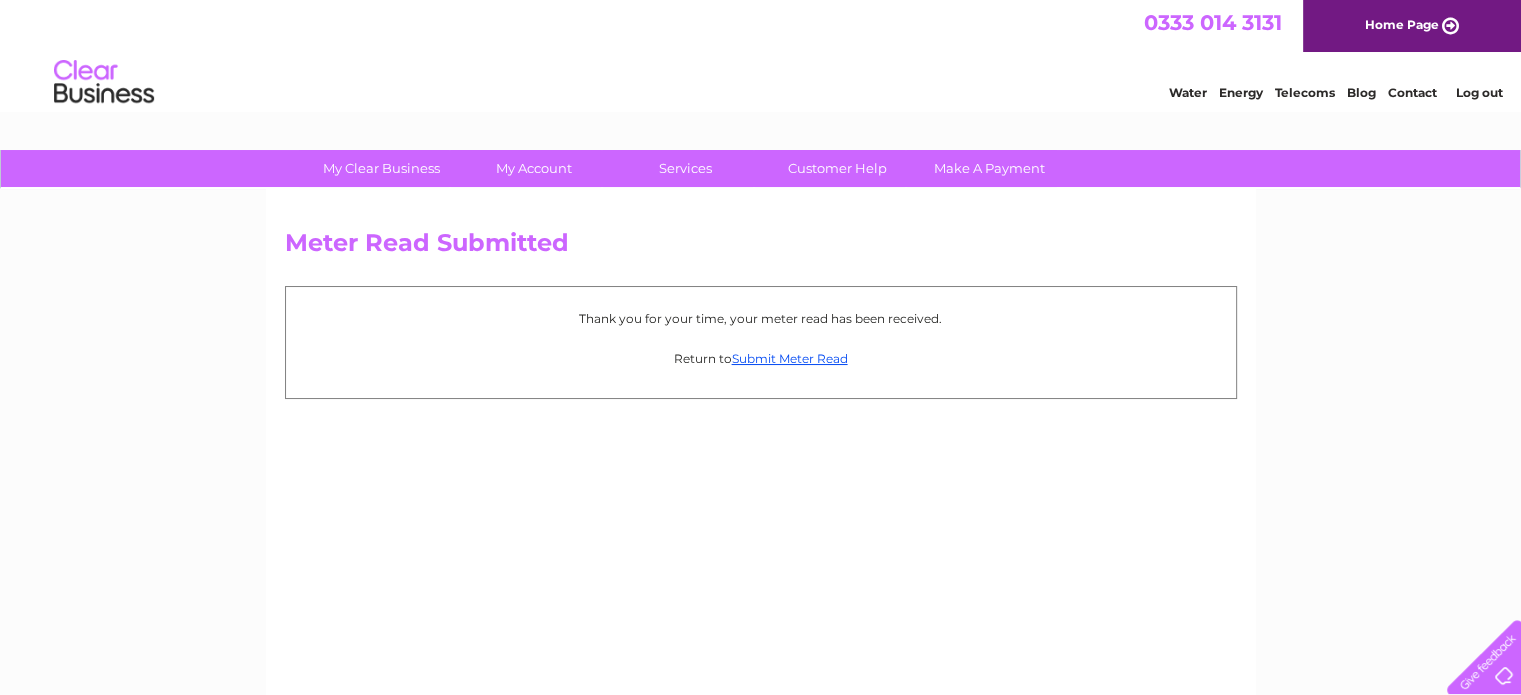 scroll, scrollTop: 0, scrollLeft: 0, axis: both 